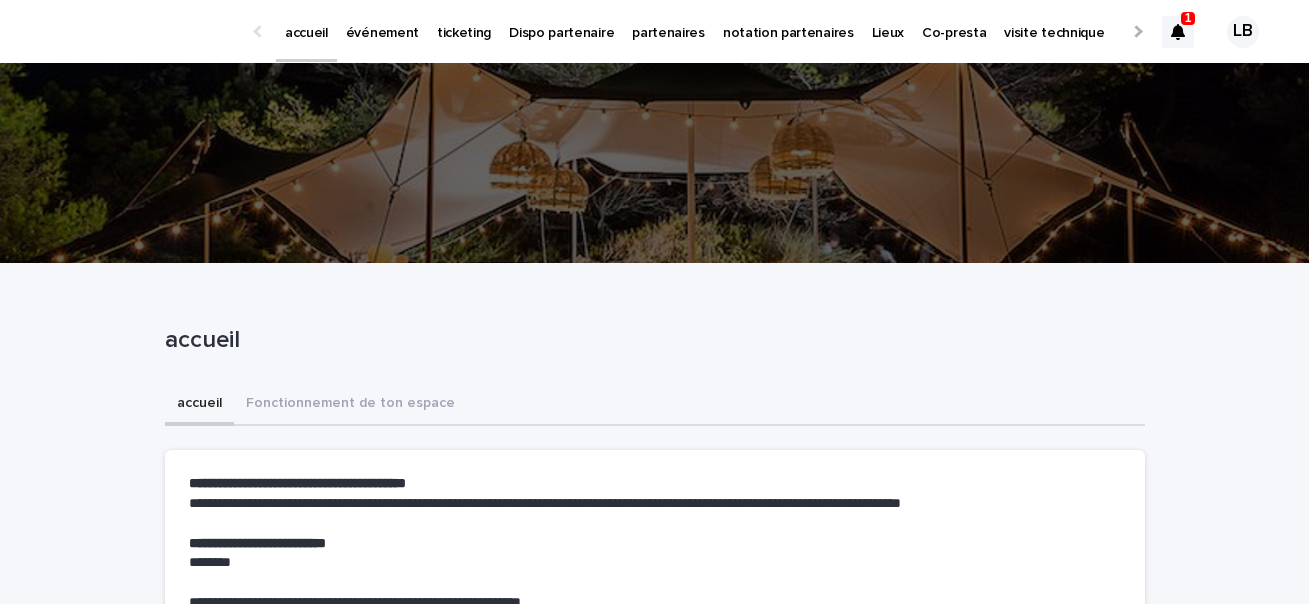 scroll, scrollTop: 0, scrollLeft: 0, axis: both 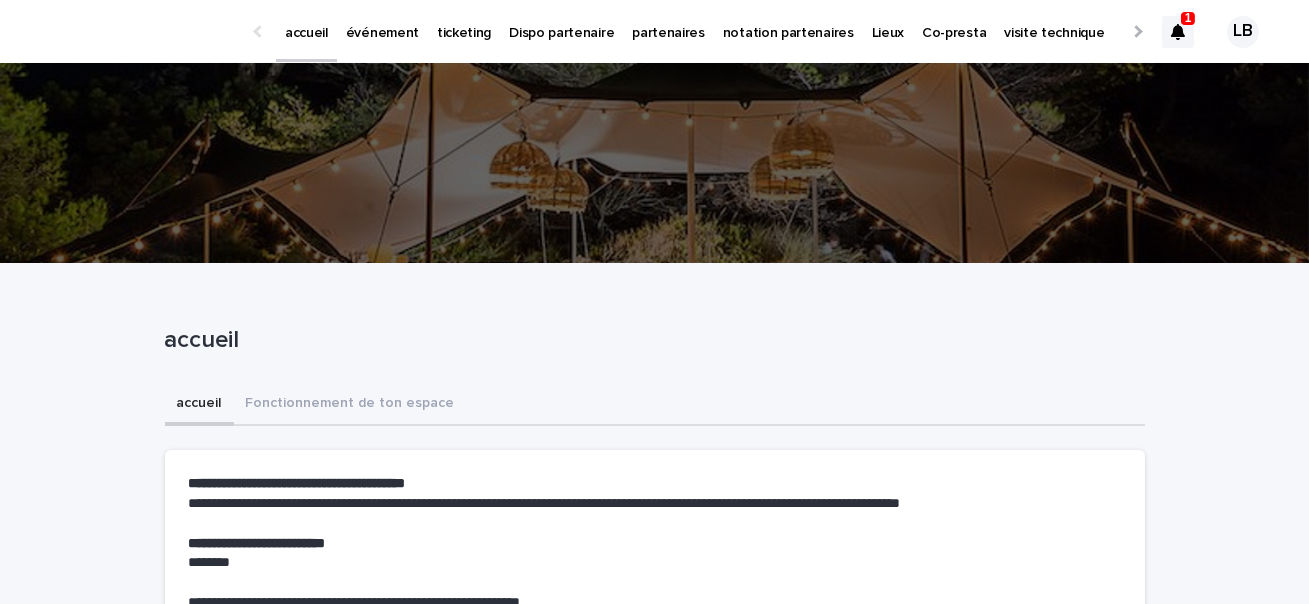 click on "1" at bounding box center (1188, 18) 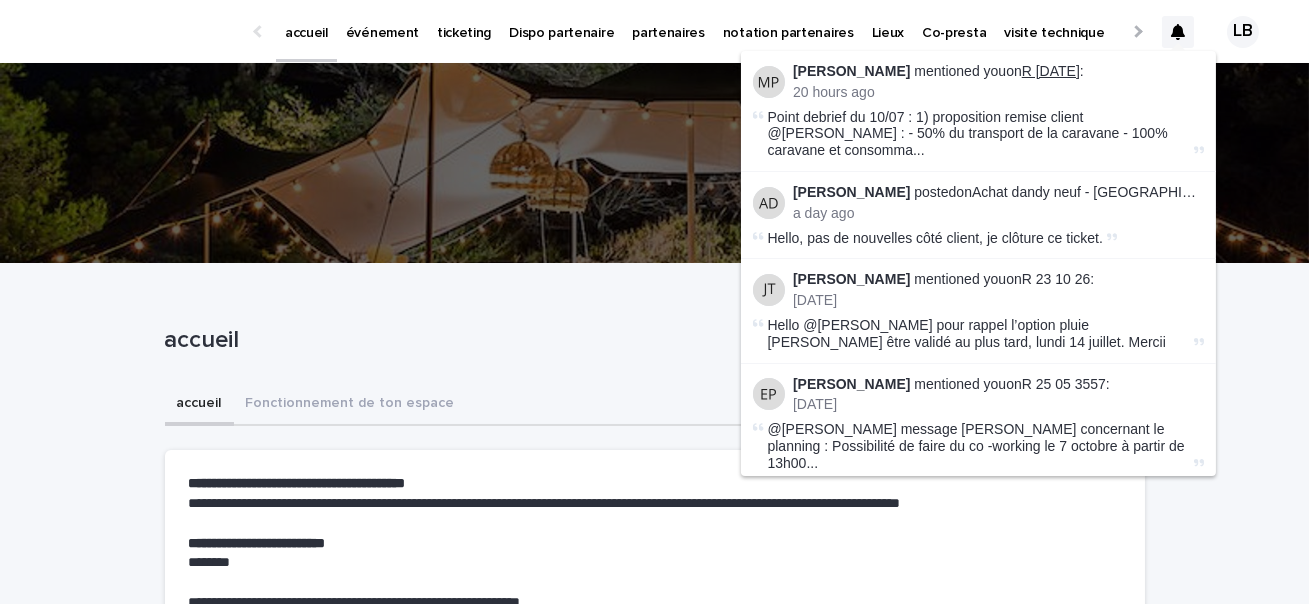 click on "R [DATE]" at bounding box center (1051, 71) 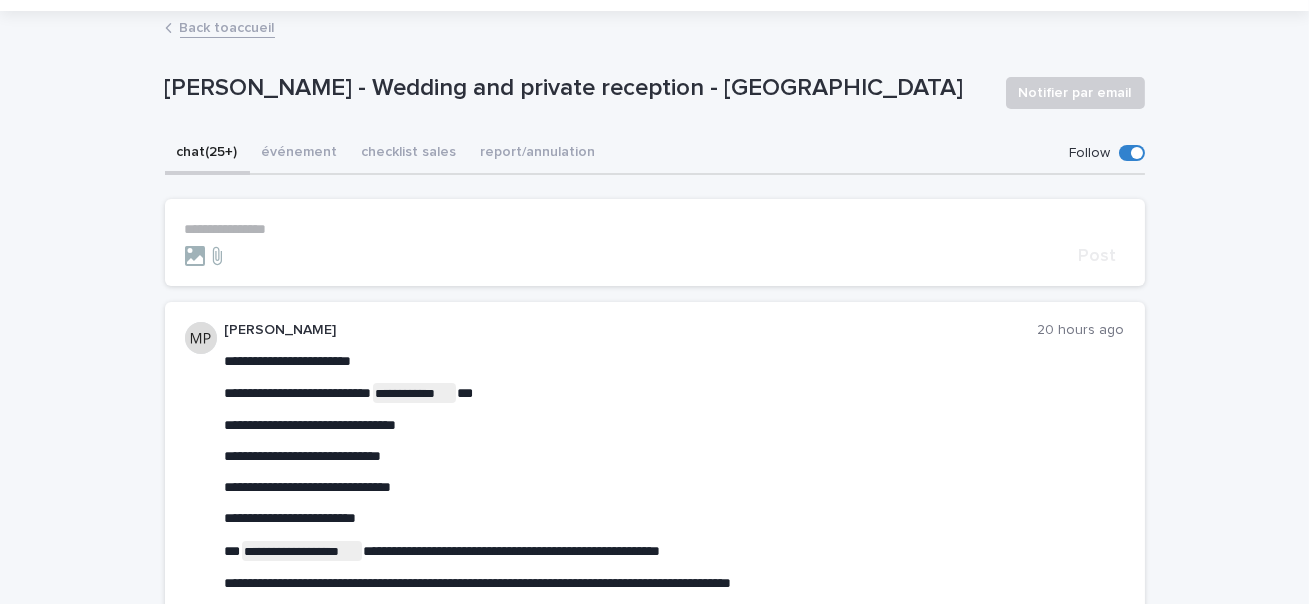scroll, scrollTop: 214, scrollLeft: 0, axis: vertical 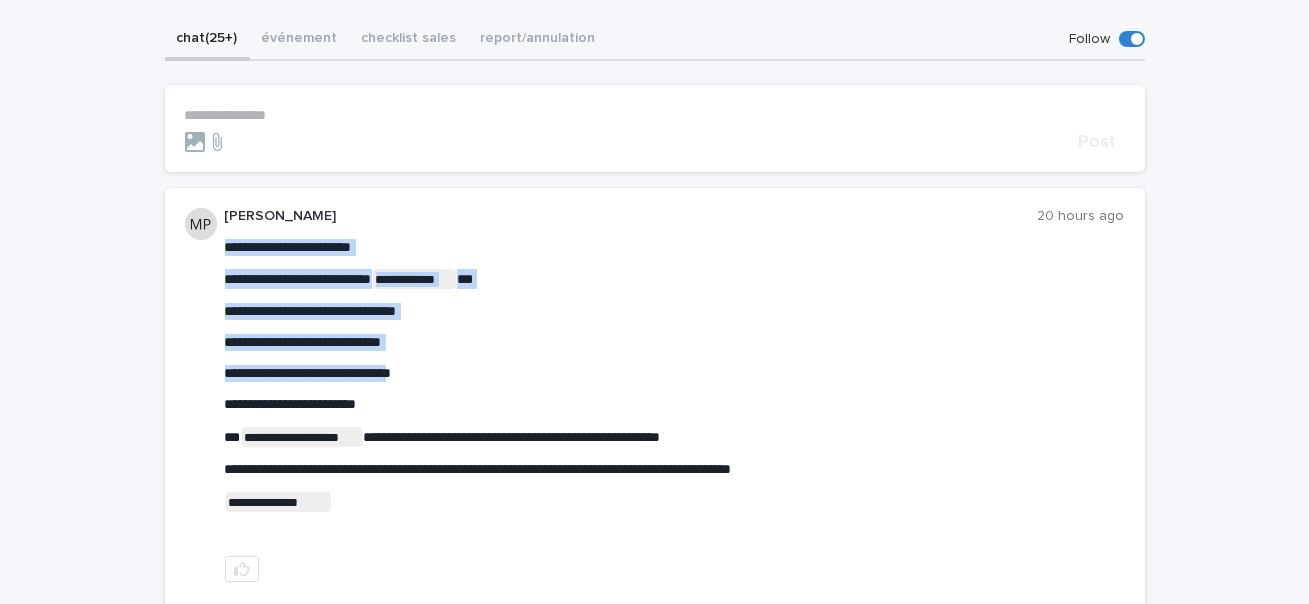 drag, startPoint x: 206, startPoint y: 305, endPoint x: 418, endPoint y: 377, distance: 223.89284 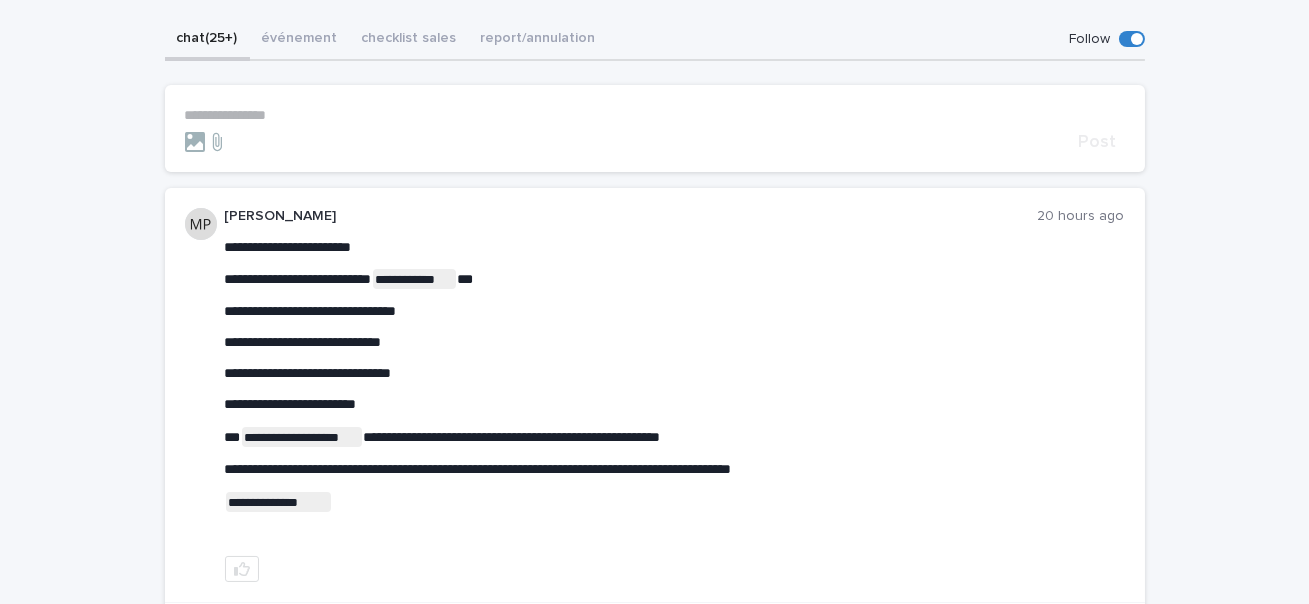 click on "**********" at bounding box center [675, 373] 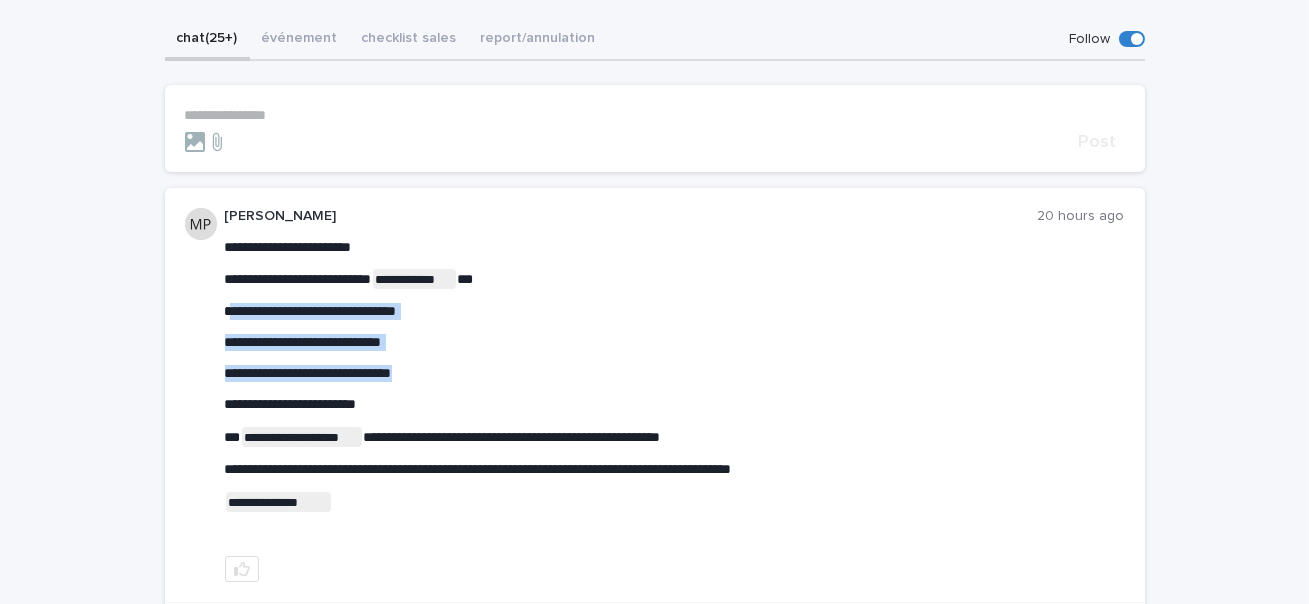 drag, startPoint x: 430, startPoint y: 375, endPoint x: 229, endPoint y: 310, distance: 211.24867 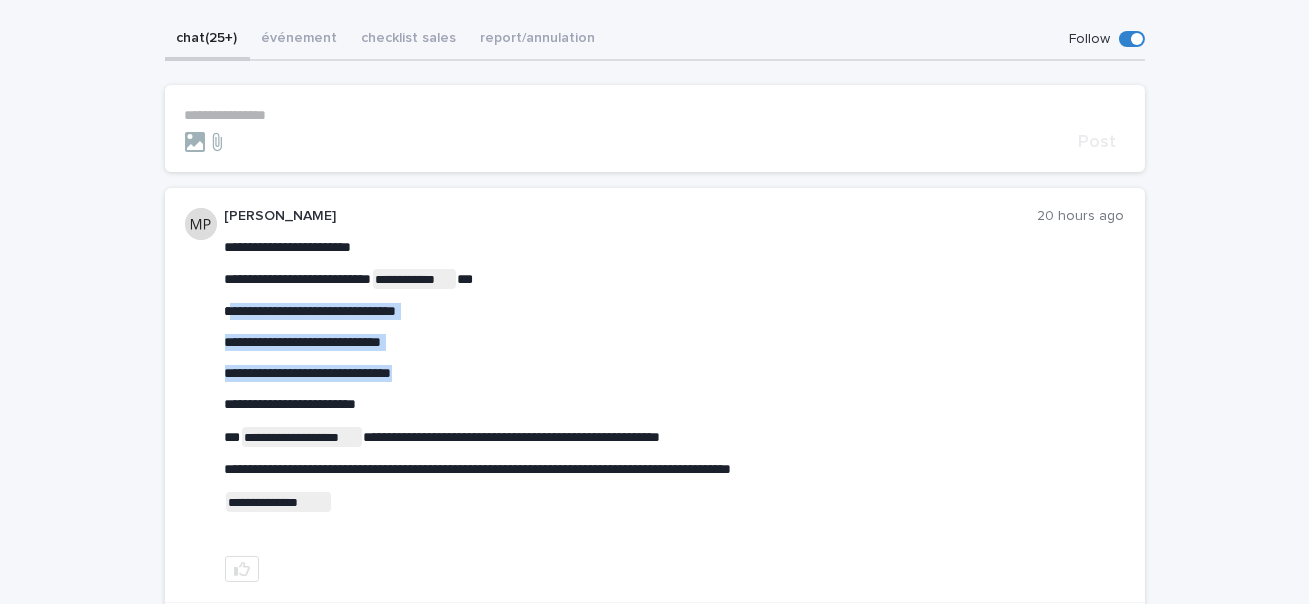 click on "**********" at bounding box center [675, 391] 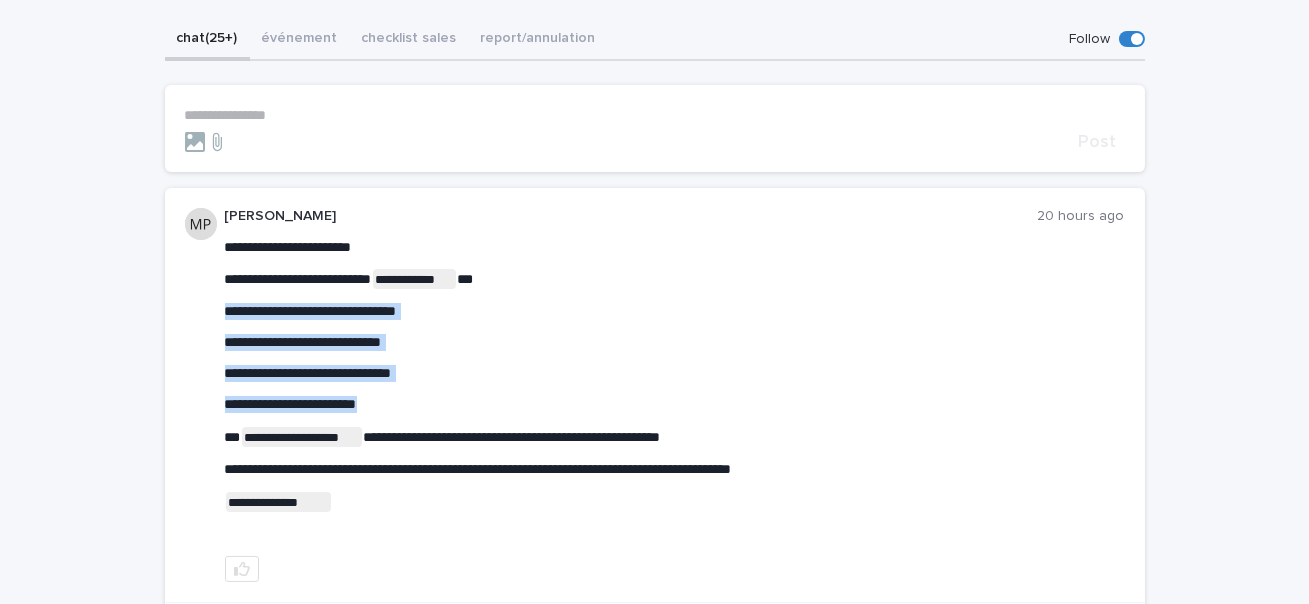 drag, startPoint x: 223, startPoint y: 305, endPoint x: 422, endPoint y: 402, distance: 221.38202 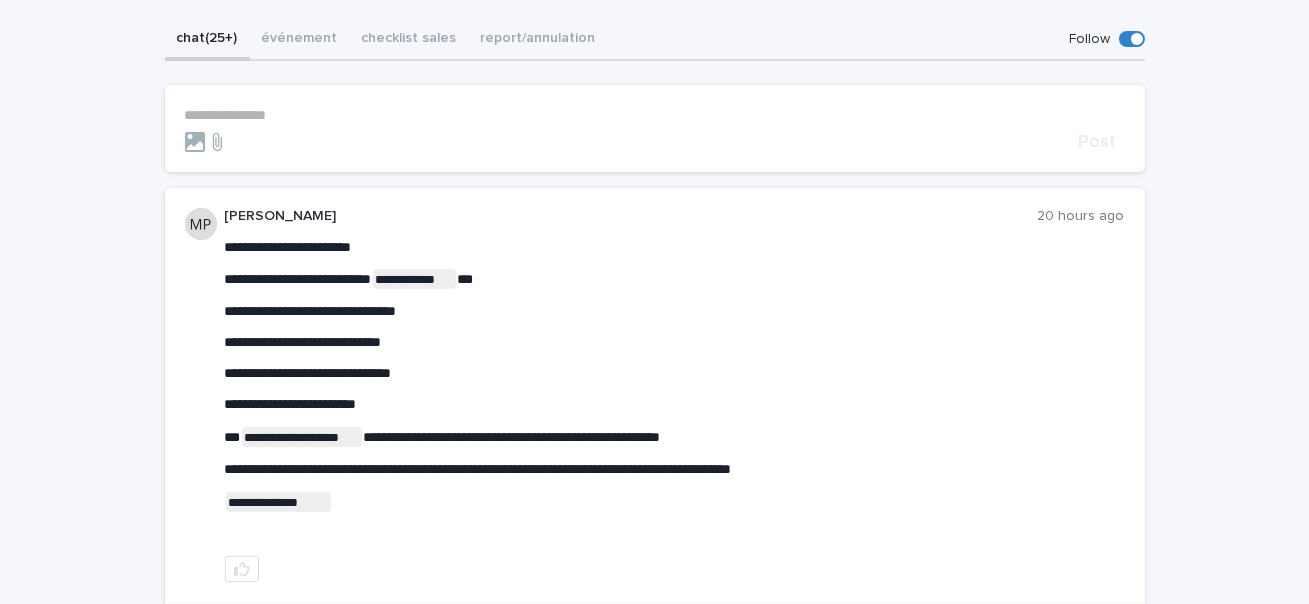 scroll, scrollTop: 0, scrollLeft: 0, axis: both 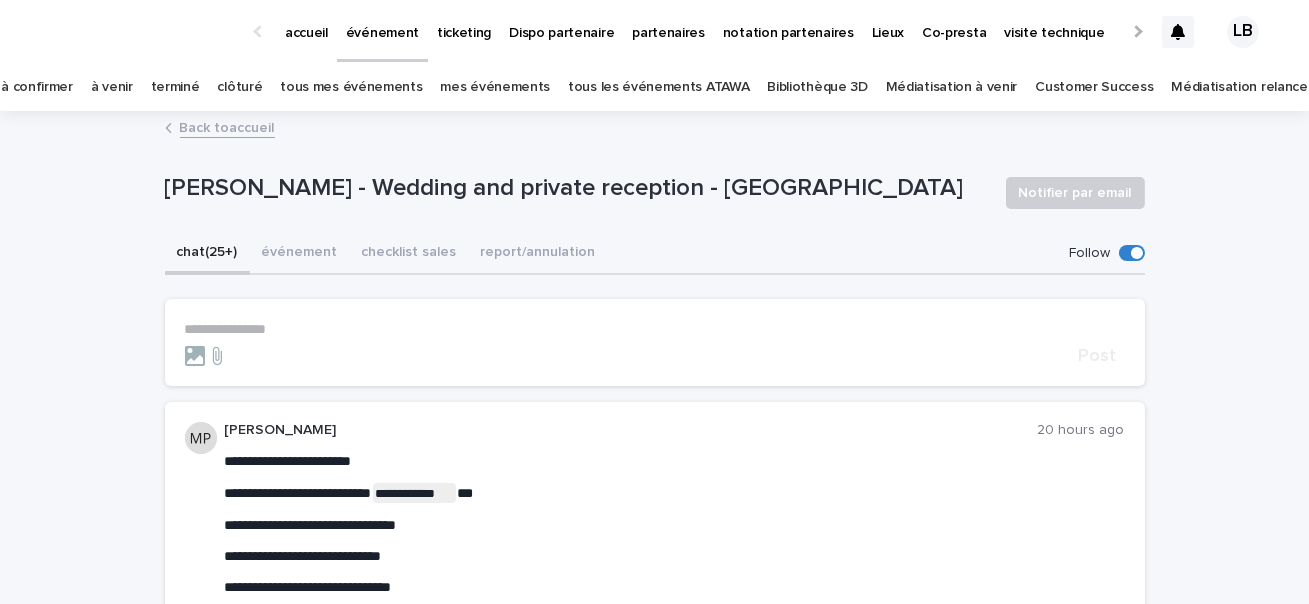 click on "terminé" at bounding box center [175, 87] 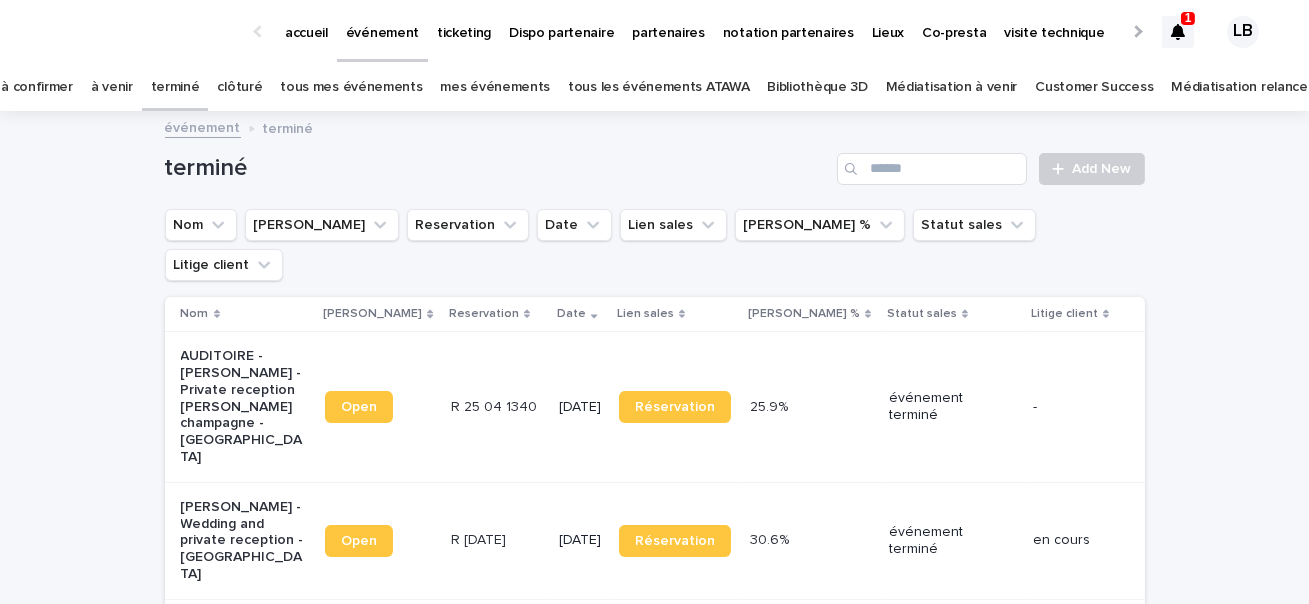 click 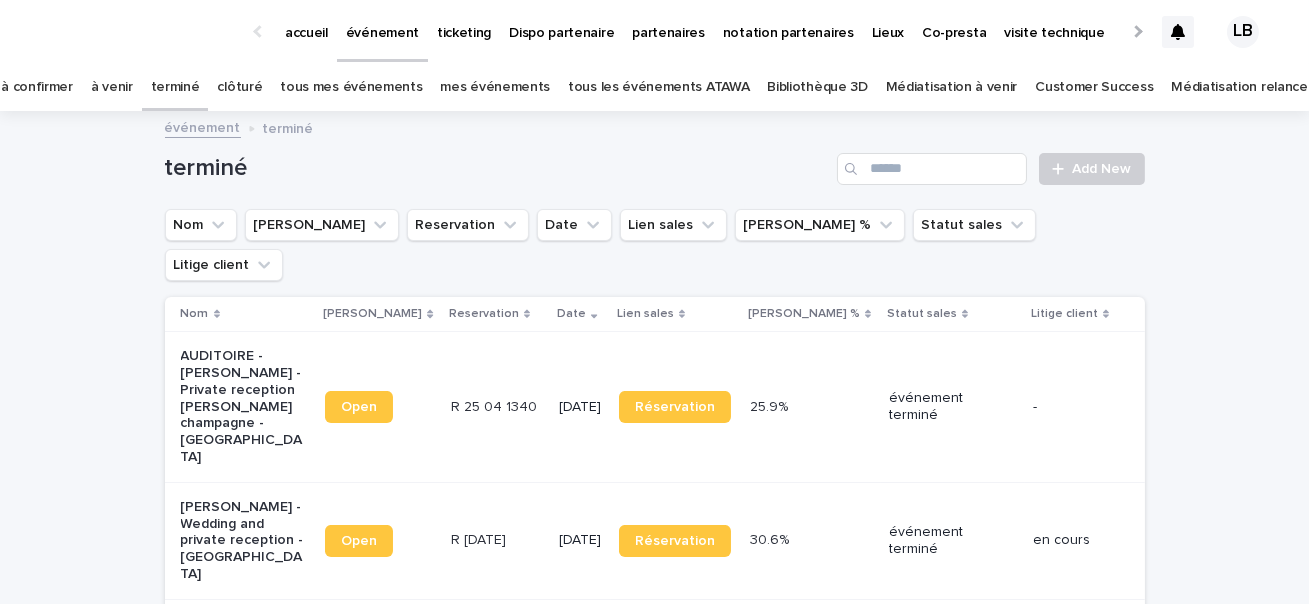 click on "Loading... Saving… Loading... Saving… terminé Add New Nom Lien Stacker Reservation Date Lien sales [PERSON_NAME] % Statut sales Litige client Nom Lien Stacker Reservation Date Lien sales [PERSON_NAME] % Statut sales Litige client AUDITOIRE - [PERSON_NAME] - Private reception [PERSON_NAME] champagne -  [GEOGRAPHIC_DATA] Open R 25 04 1340 R 25 04 1340   [DATE] Réservation 25.9% 25.9%   événement terminé - [PERSON_NAME] - Wedding and private reception - [GEOGRAPHIC_DATA] Open R [DATE] R [DATE]   [DATE] Réservation 30.6% 30.6%   événement terminé en cours [PERSON_NAME] DES ÉCOLES DE LEVALLOIS - [GEOGRAPHIC_DATA][PERSON_NAME] - Show and festival - Levallois perret Open R 24 12 592 R 24 12 592   [DATE] Réservation 29.9% 29.9%   événement terminé - GROUPE MULTIPRESSE - [PERSON_NAME] - Trade show and exhibition - [GEOGRAPHIC_DATA] Open R 25 05 2398 R 25 05 2398   [DATE] Réservation -108.5% -108.5%   événement terminé - Comptoir agricole - [PERSON_NAME] - Anniversaire 120 ans - Lauterbourg Open R 24 11 1295 R 24 11 1295   [DATE] 27%" at bounding box center (654, 2155) 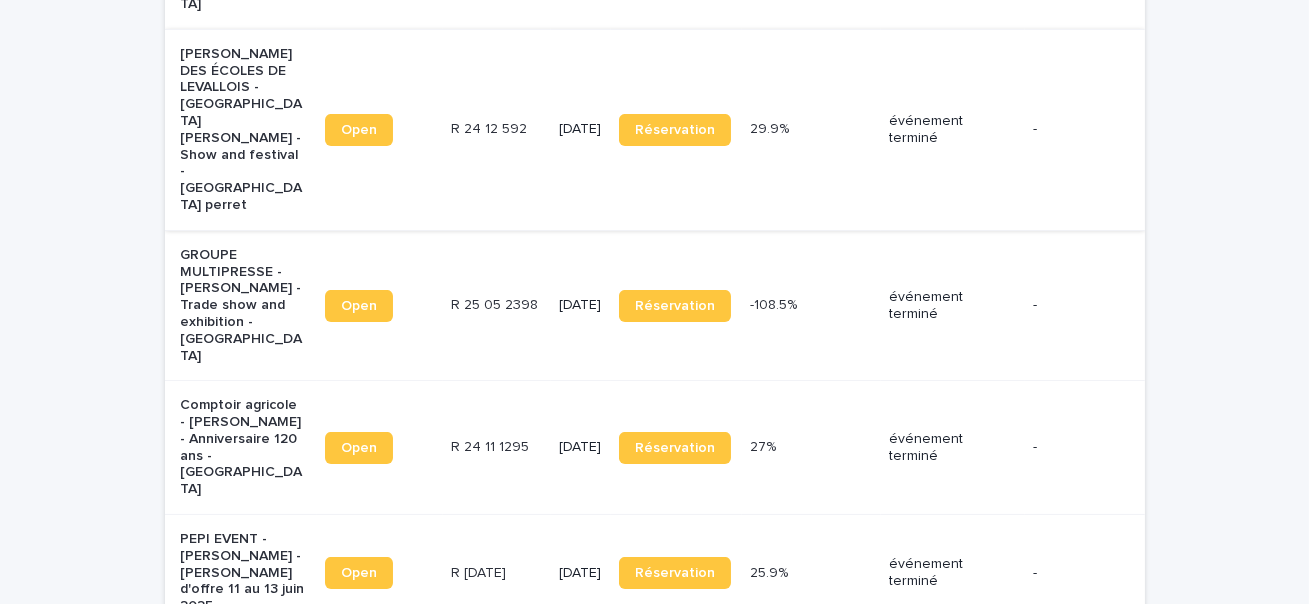scroll, scrollTop: 615, scrollLeft: 0, axis: vertical 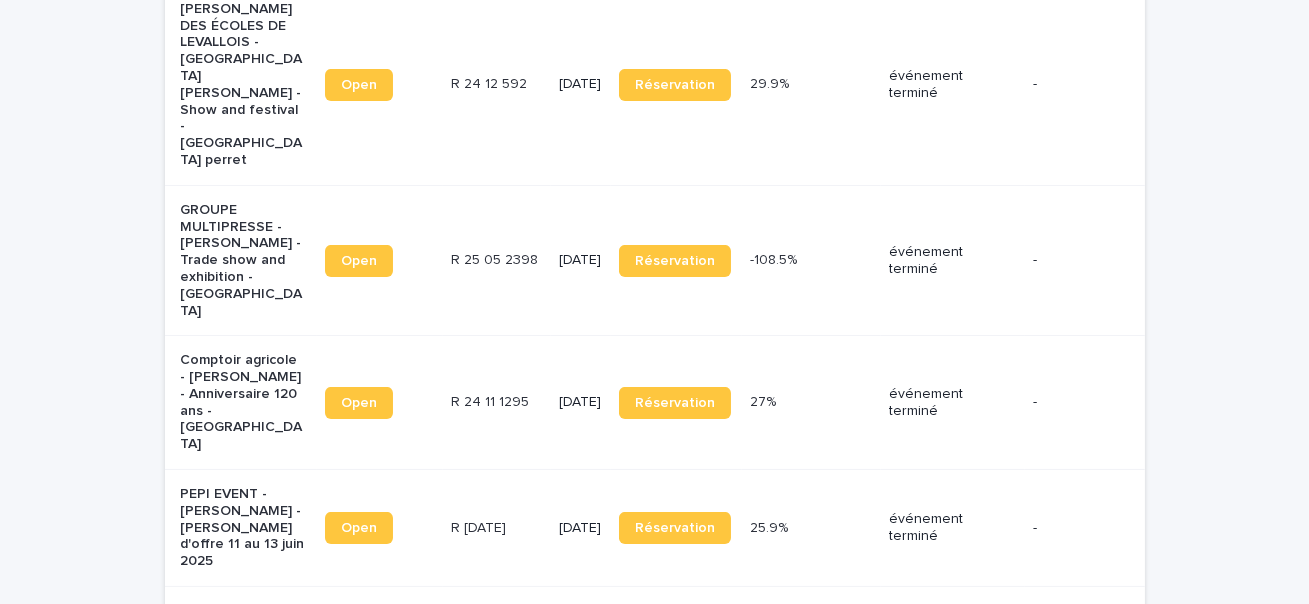click on "Comptoir agricole - [PERSON_NAME] - Anniversaire 120 ans - [GEOGRAPHIC_DATA]" at bounding box center (243, 402) 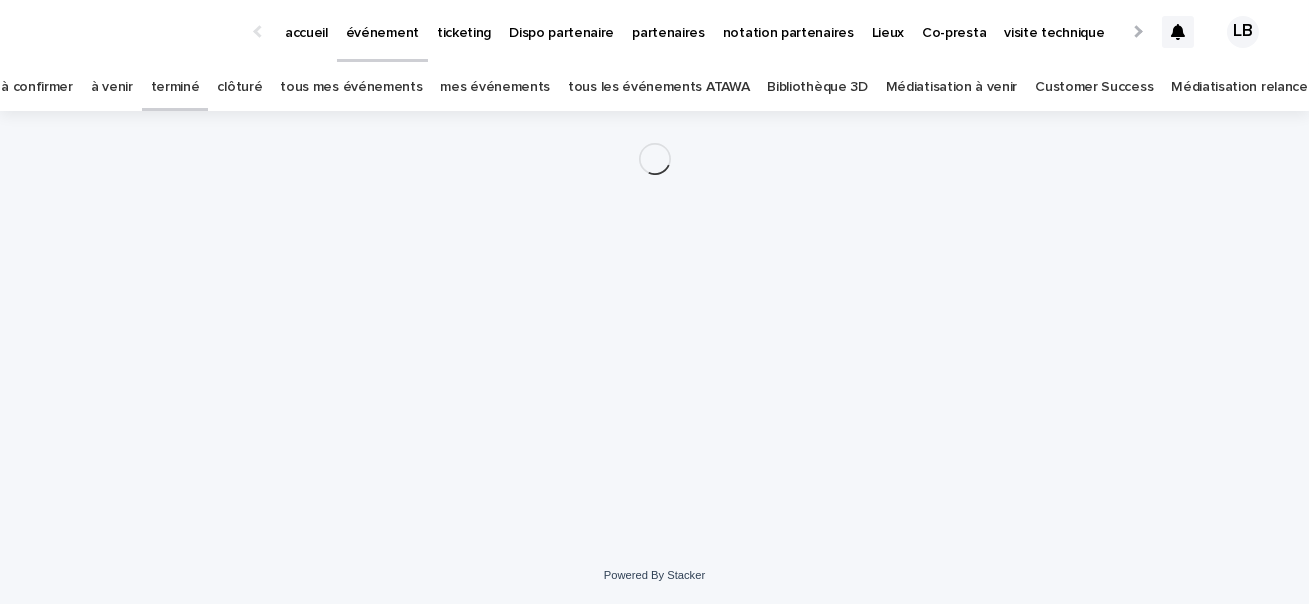 scroll, scrollTop: 0, scrollLeft: 0, axis: both 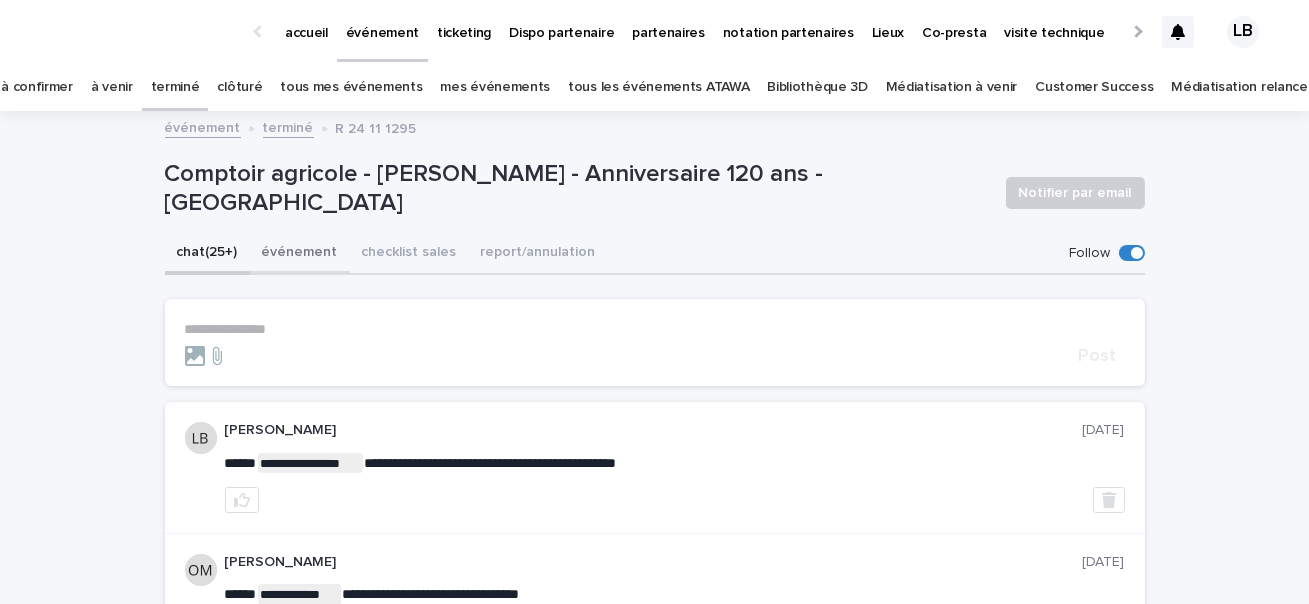 click on "événement" at bounding box center (300, 254) 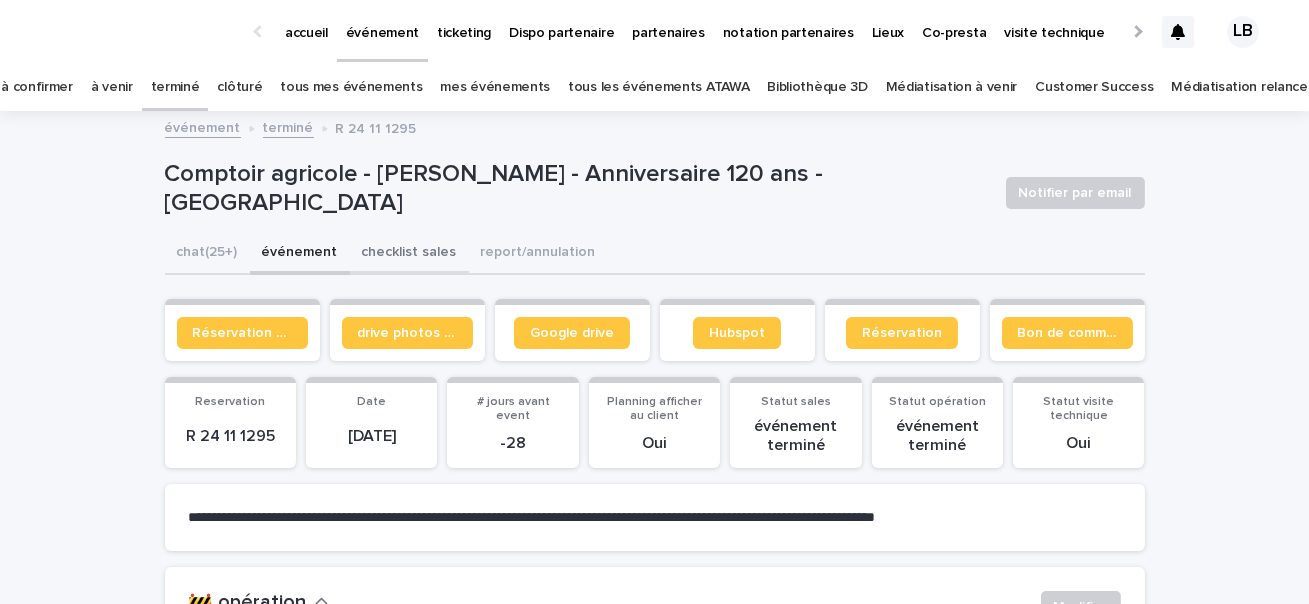 click on "checklist sales" at bounding box center [409, 254] 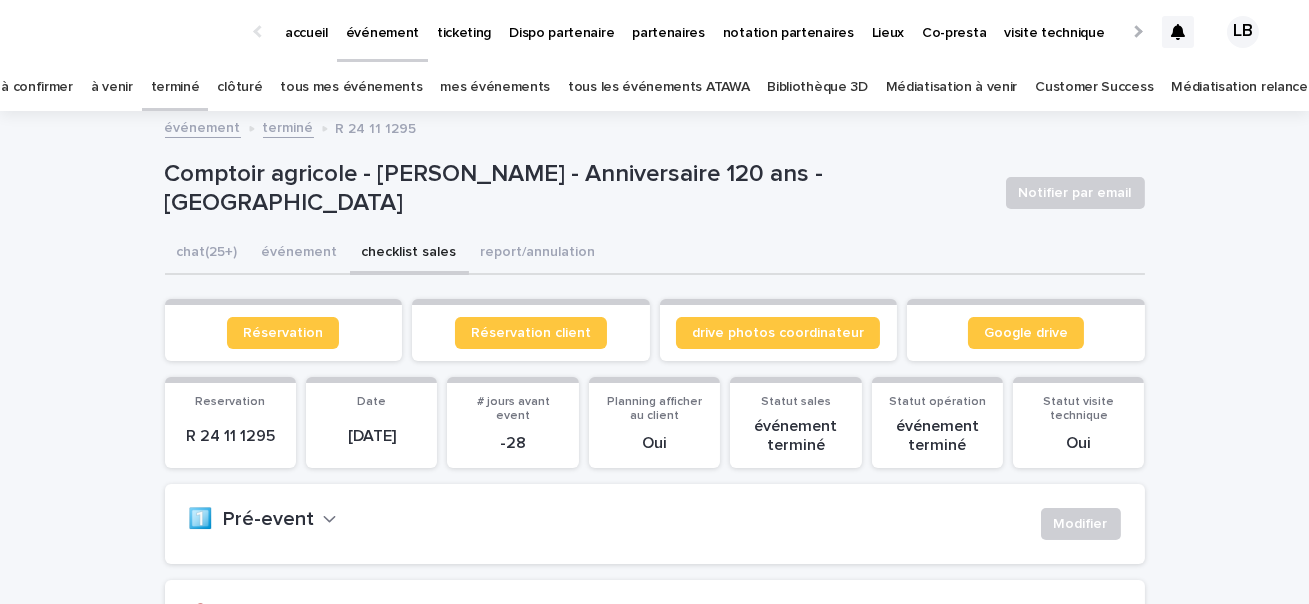 scroll, scrollTop: 610, scrollLeft: 0, axis: vertical 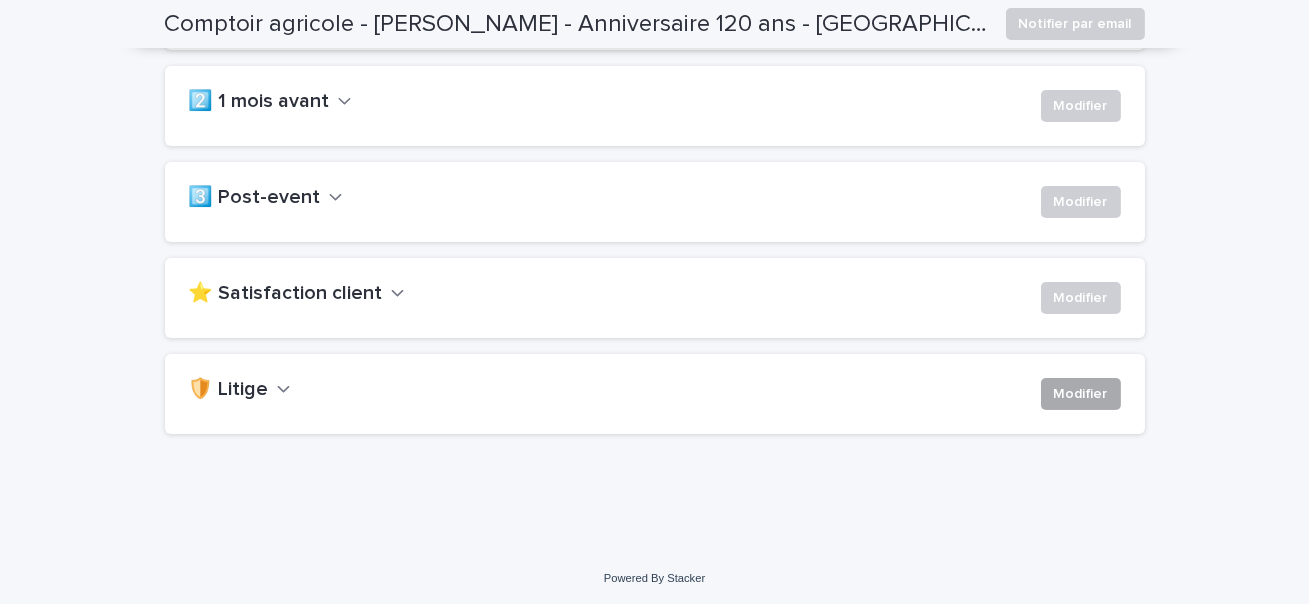 click on "Modifier" at bounding box center [1081, 394] 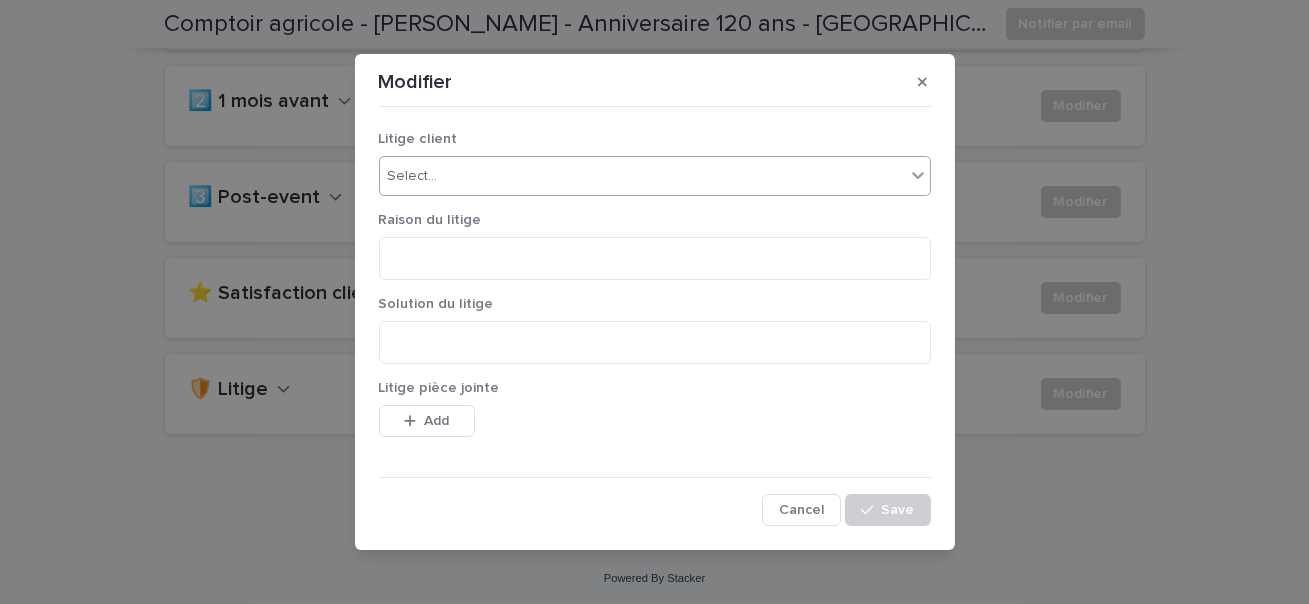 click on "Select..." at bounding box center [642, 176] 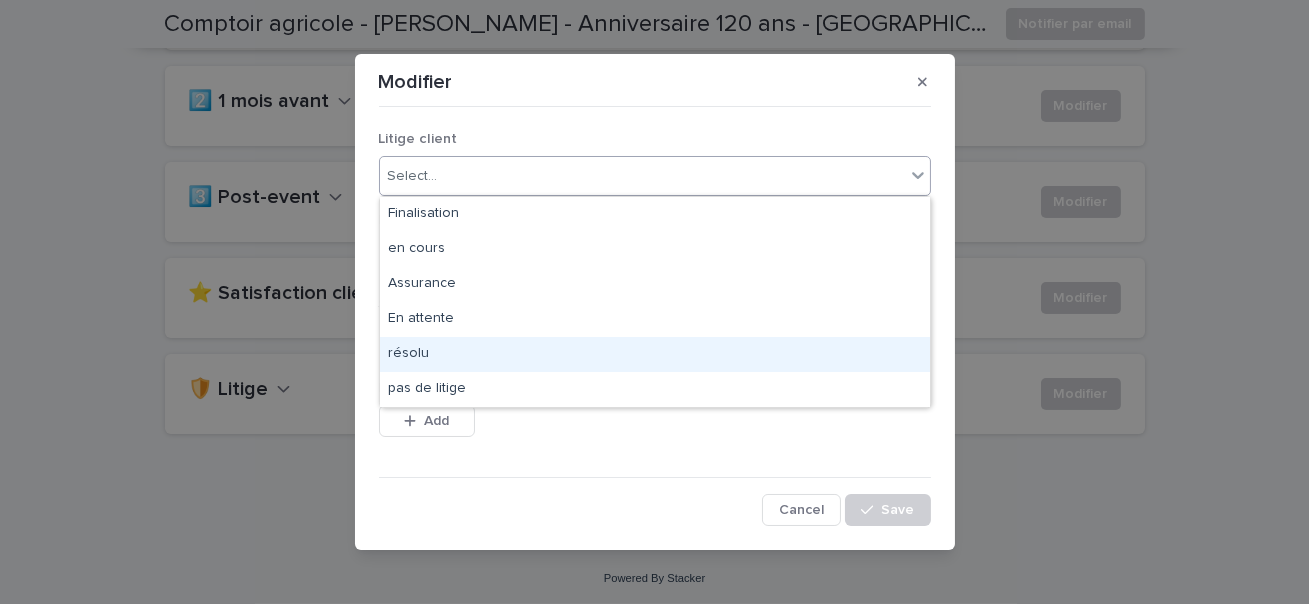 click on "résolu" at bounding box center [655, 354] 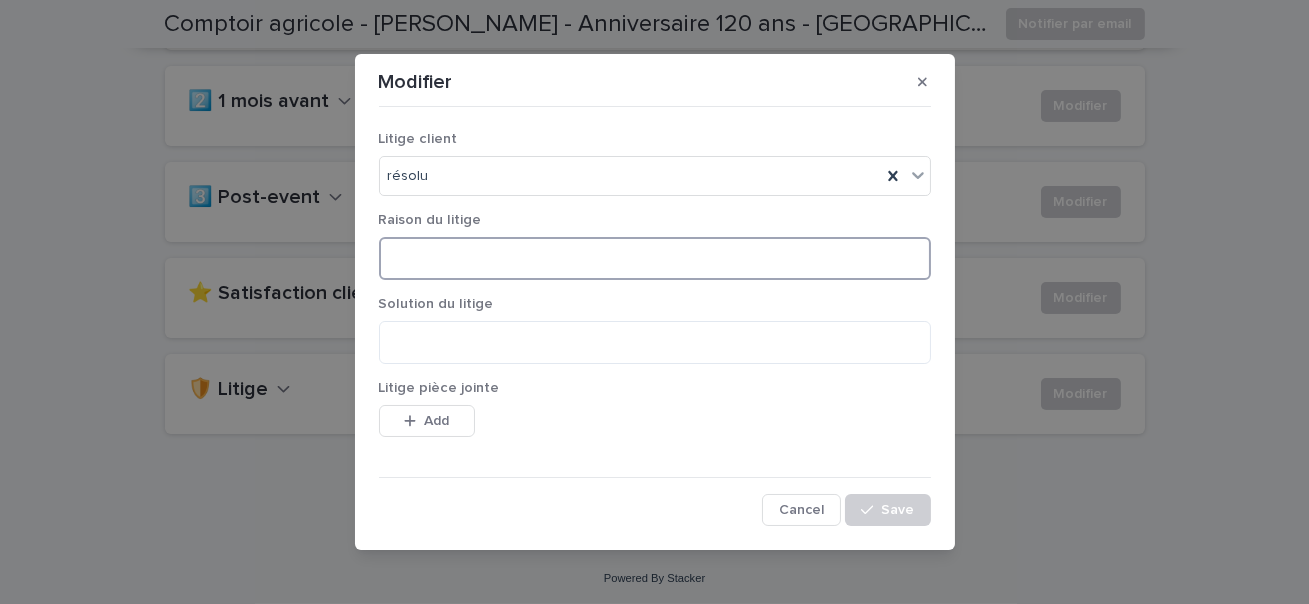 click at bounding box center [655, 258] 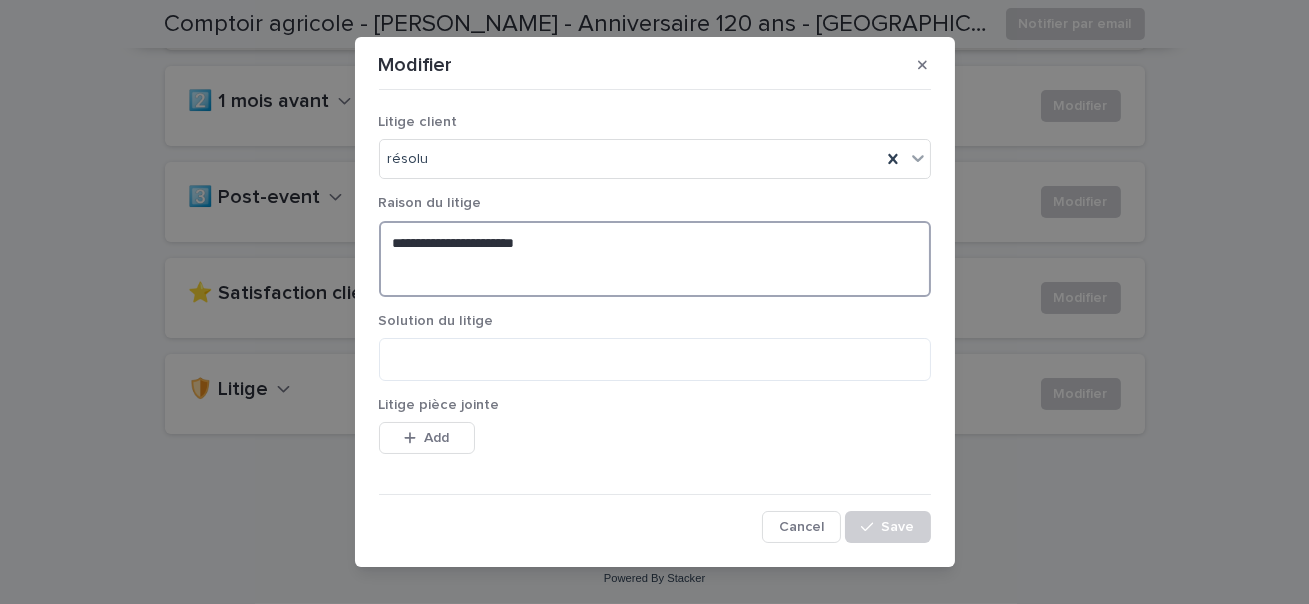 paste on "**********" 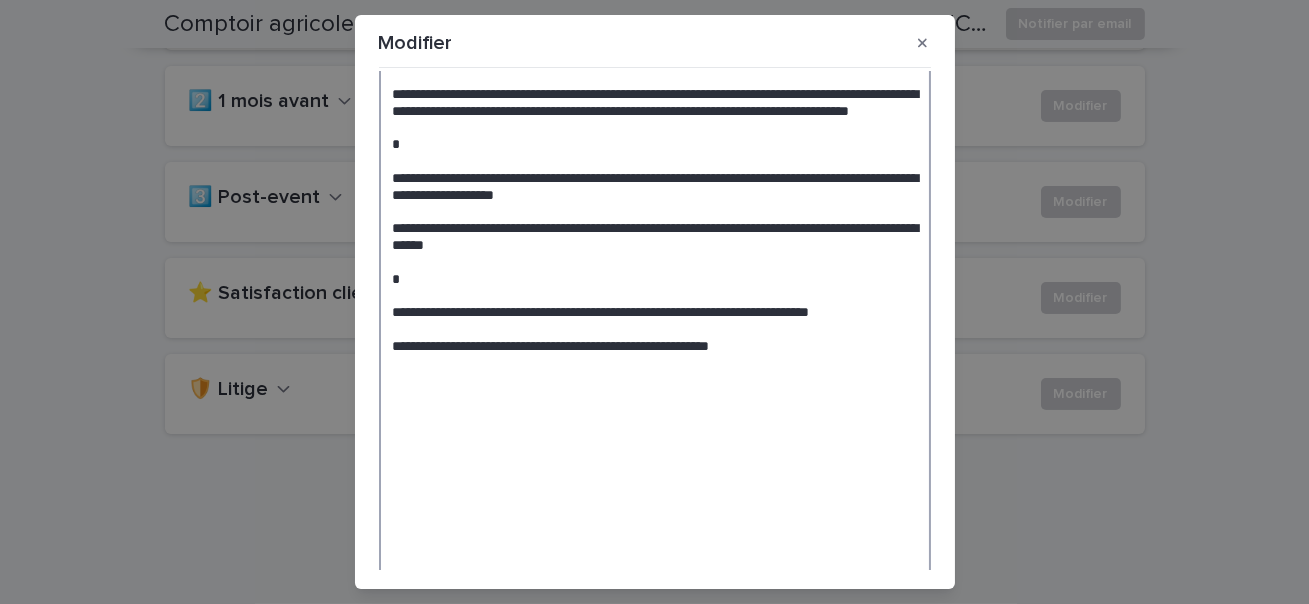 scroll, scrollTop: 2100, scrollLeft: 0, axis: vertical 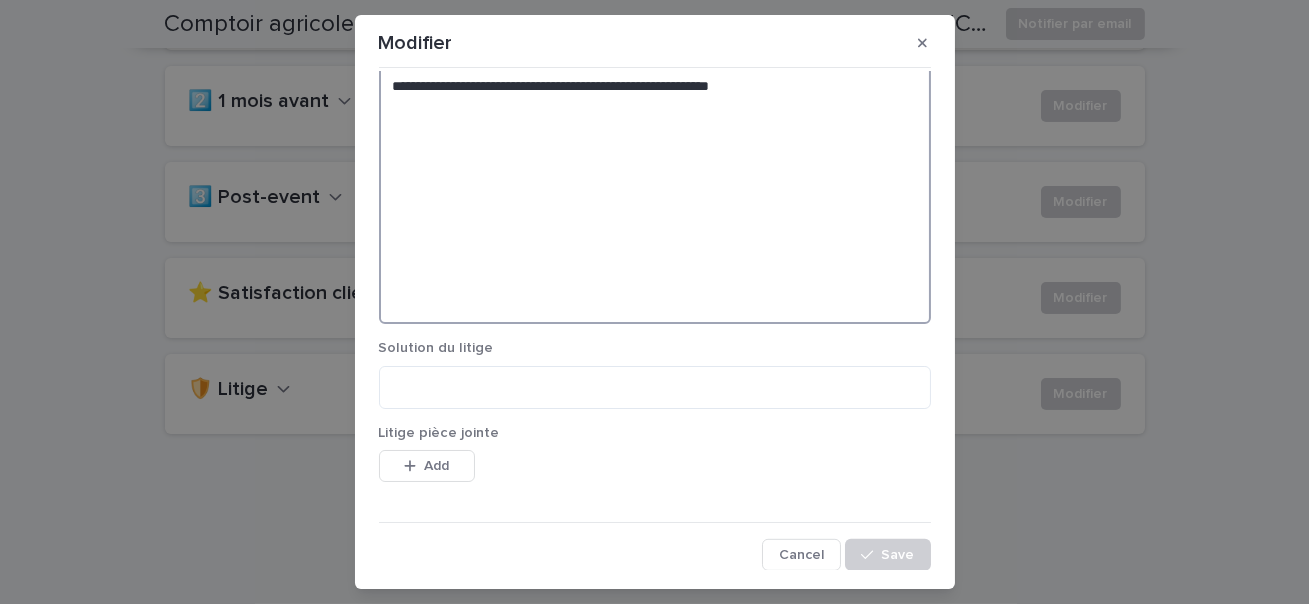 click at bounding box center (655, -788) 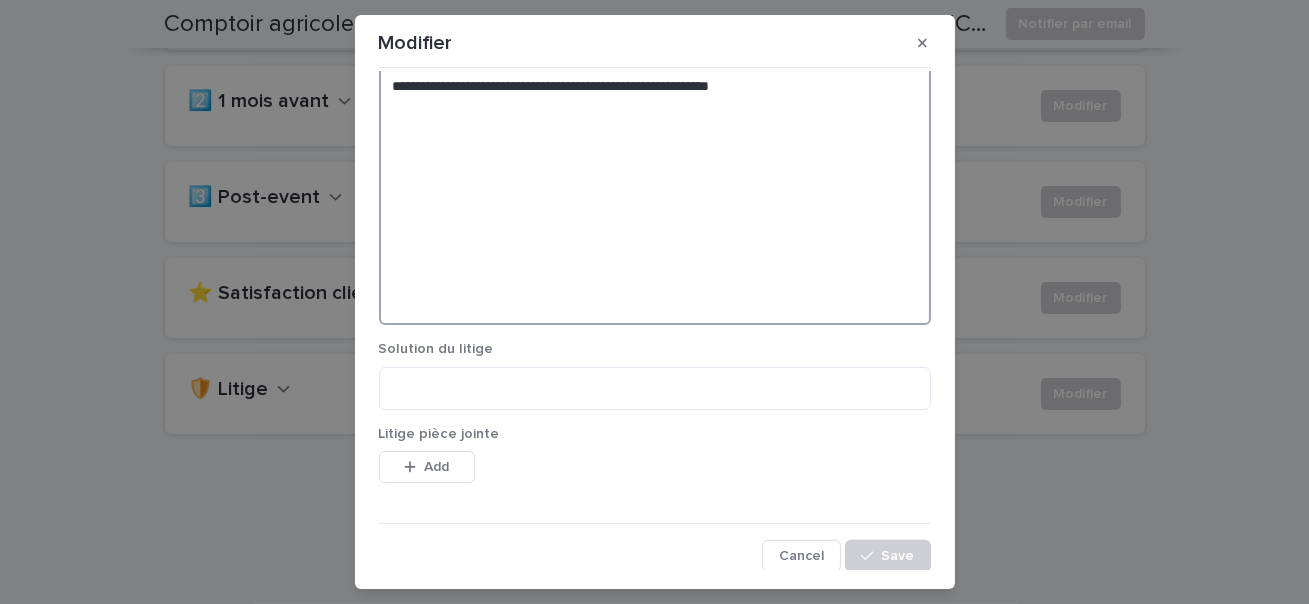 scroll, scrollTop: 2027, scrollLeft: 0, axis: vertical 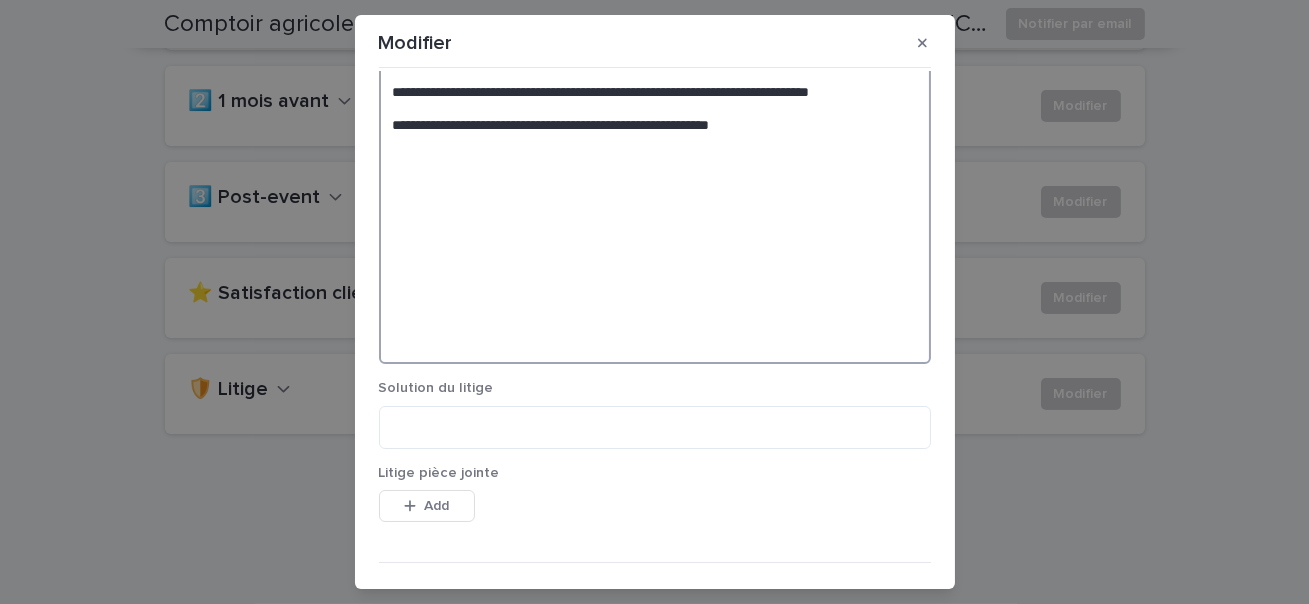 click at bounding box center [655, -732] 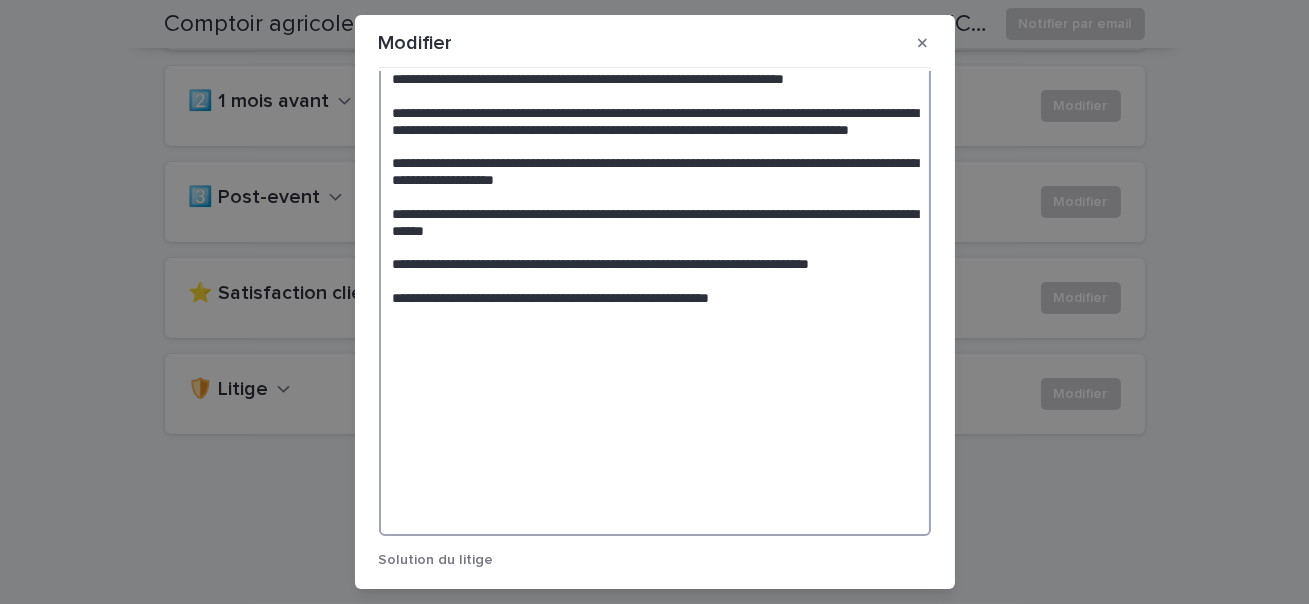 scroll, scrollTop: 2032, scrollLeft: 0, axis: vertical 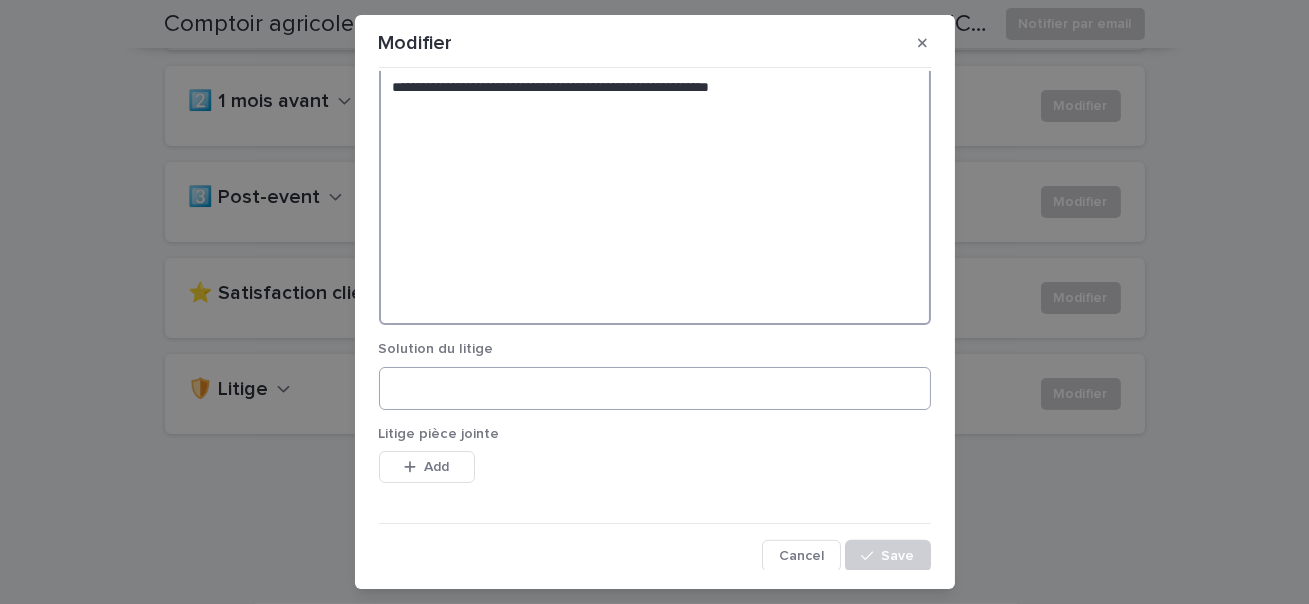 type on "**********" 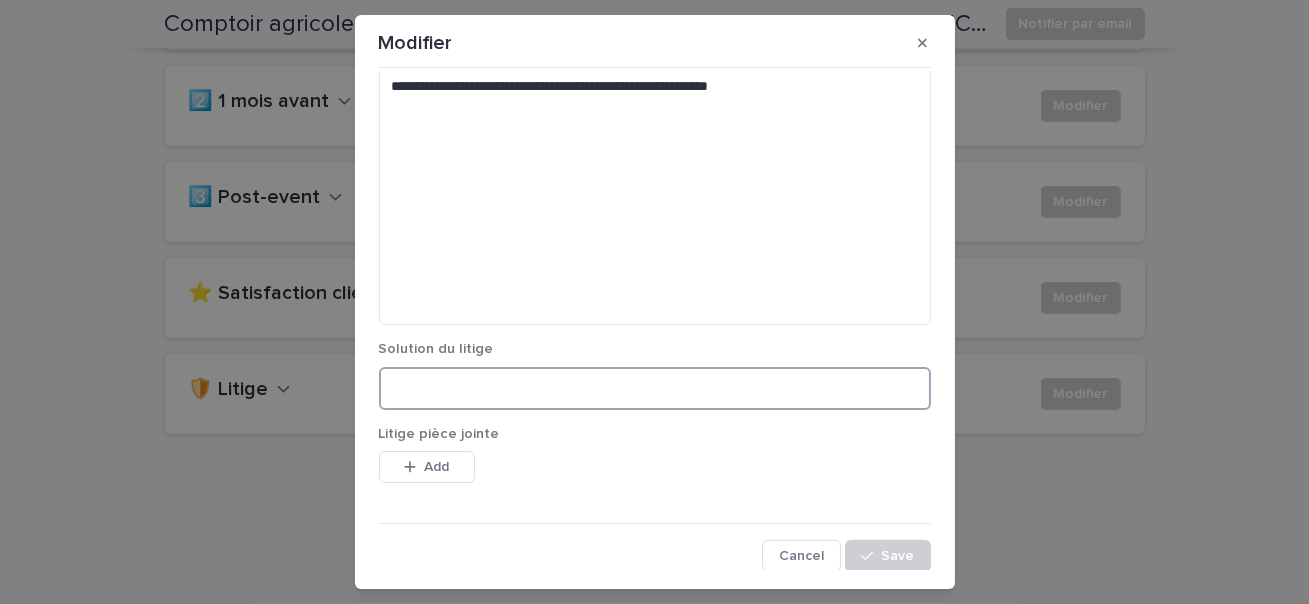 click at bounding box center (655, 388) 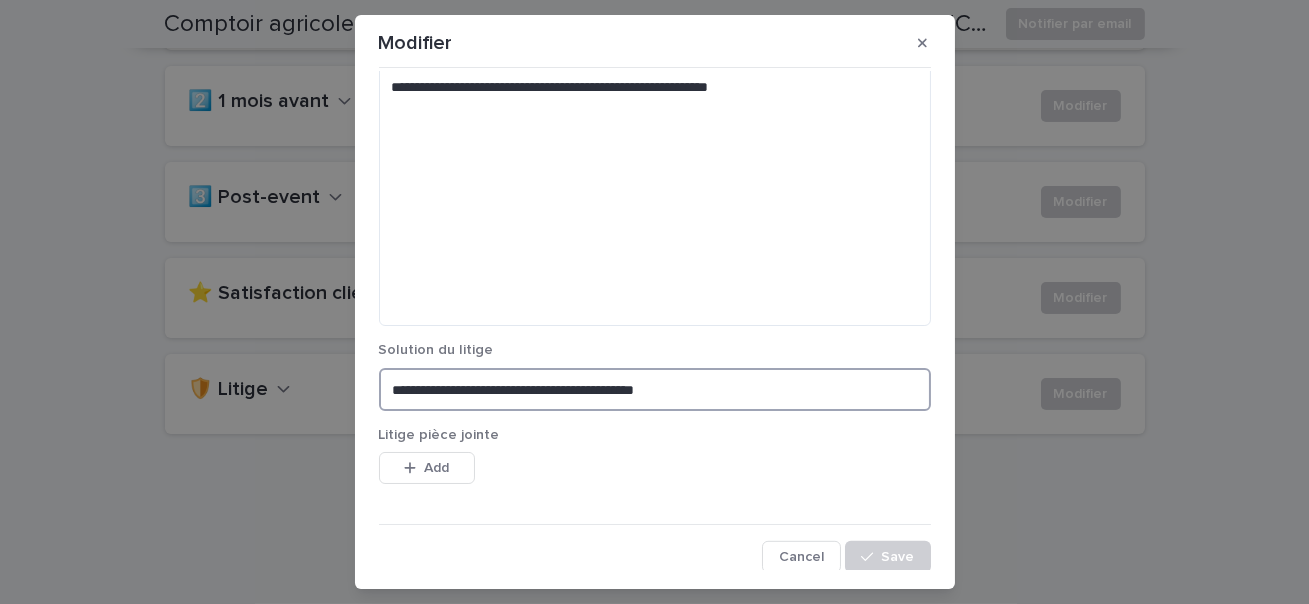 click on "**********" at bounding box center [655, 389] 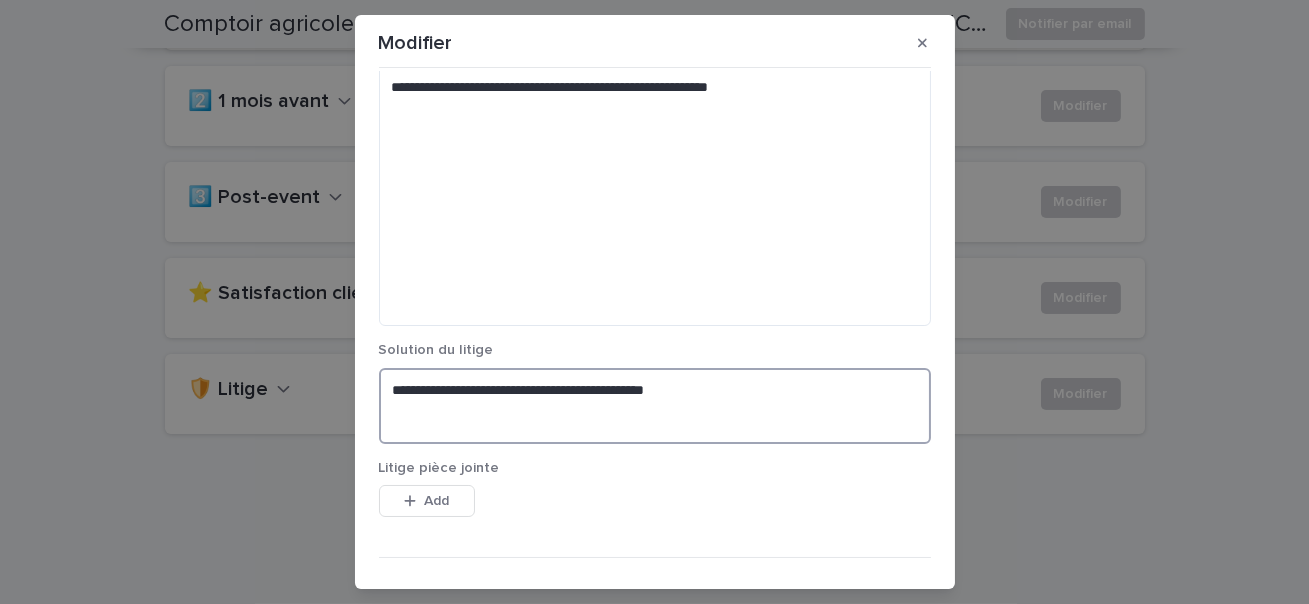 paste on "**********" 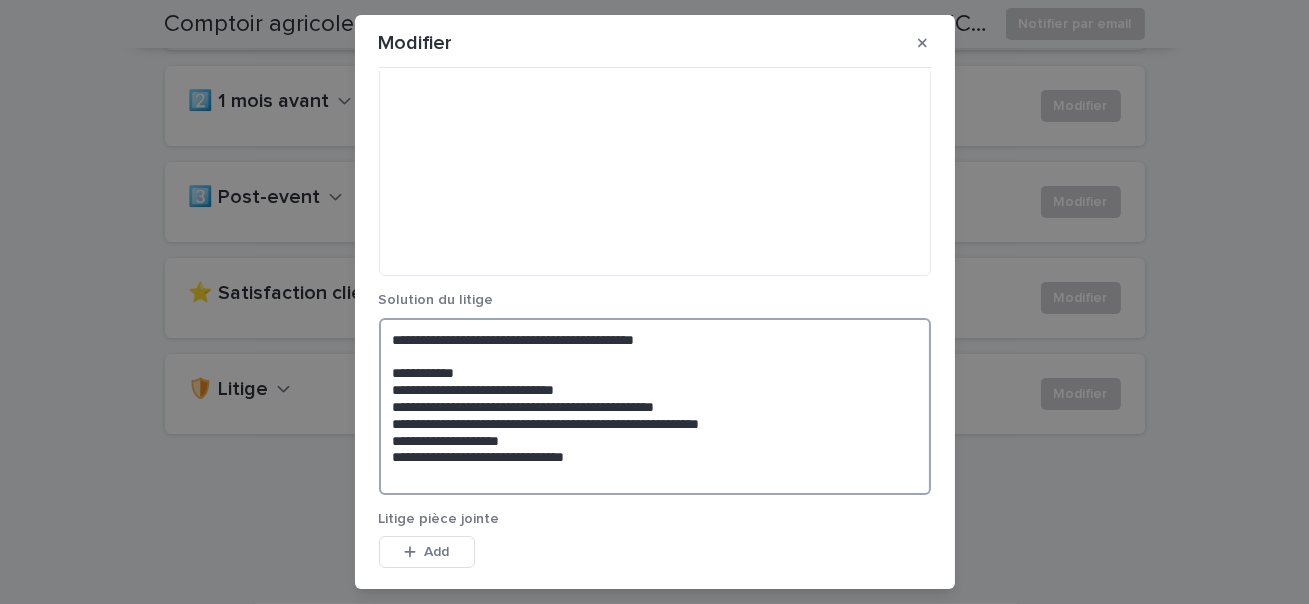 scroll, scrollTop: 2083, scrollLeft: 0, axis: vertical 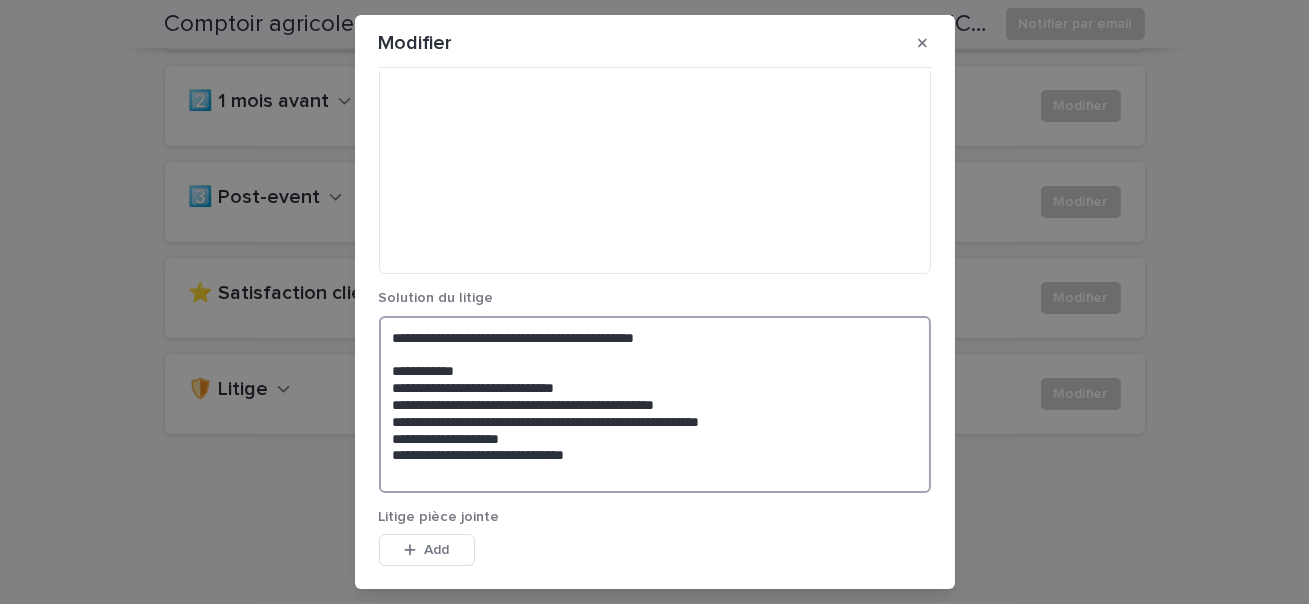 click on "**********" at bounding box center [655, 404] 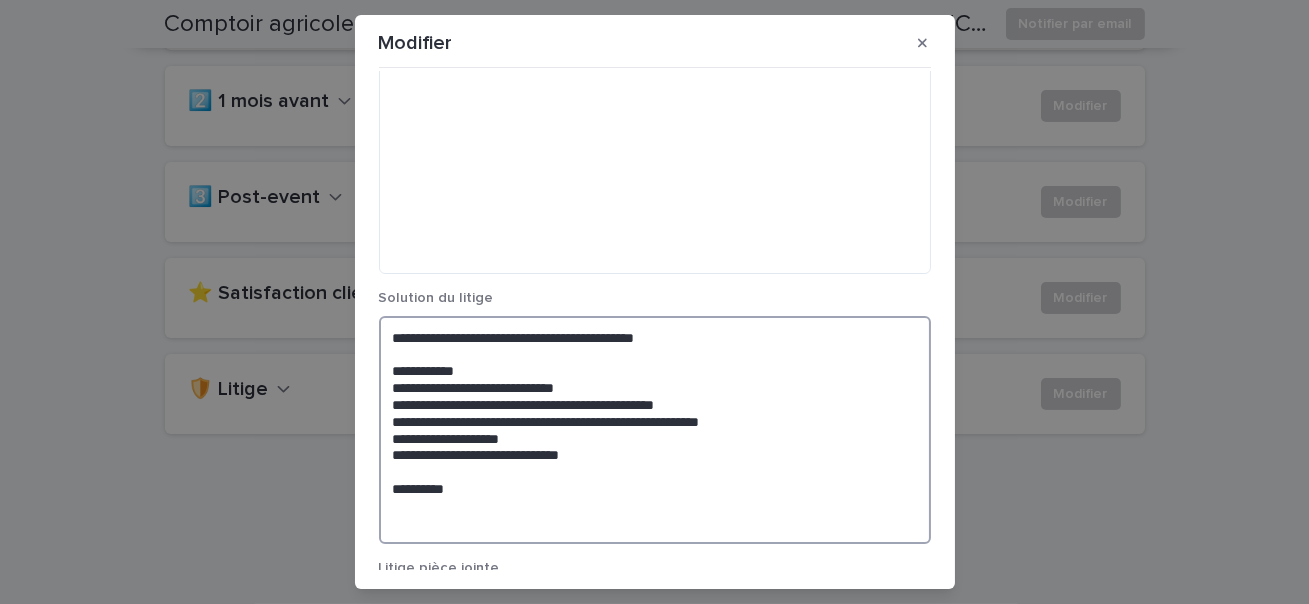 paste on "**********" 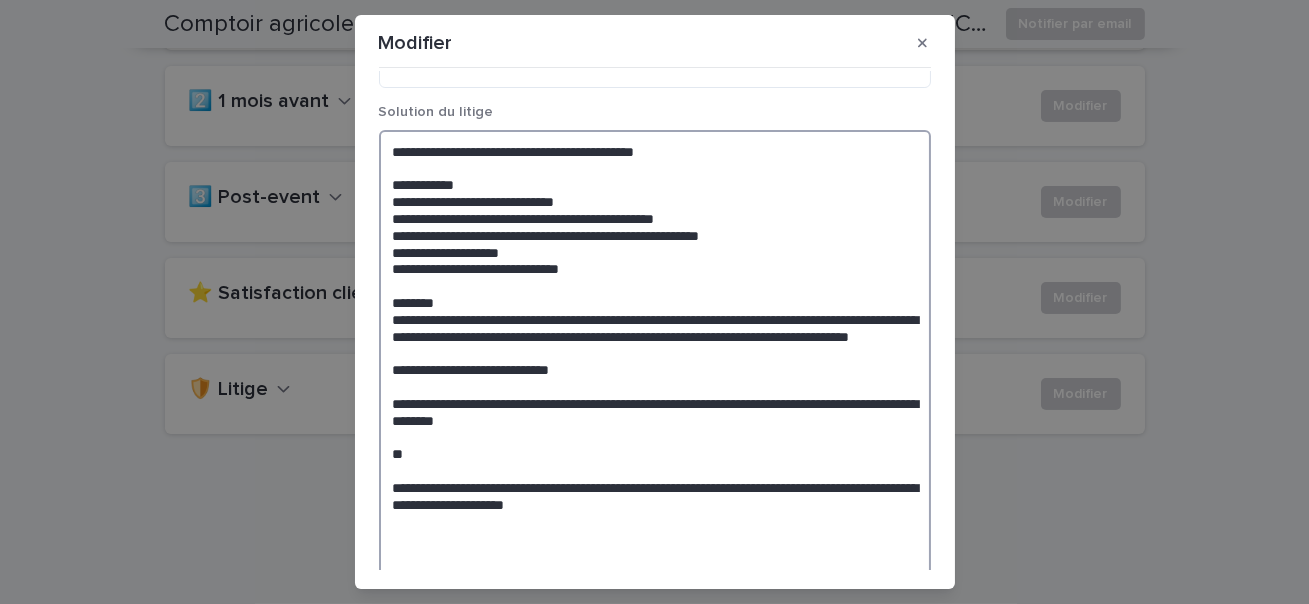 scroll, scrollTop: 2268, scrollLeft: 0, axis: vertical 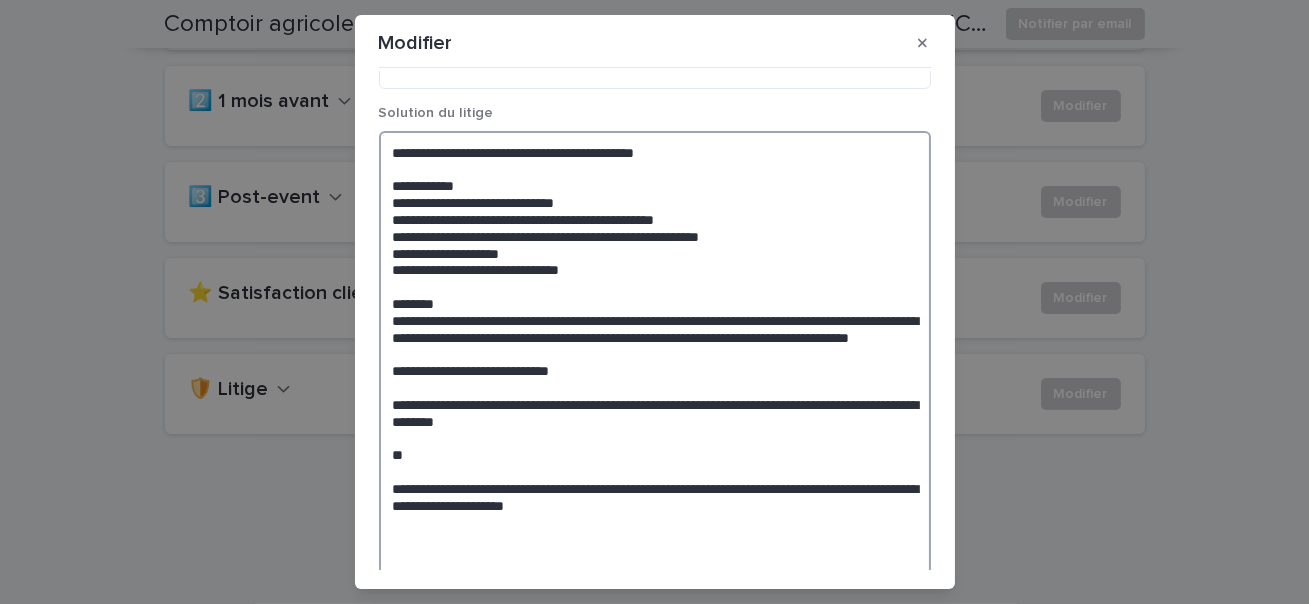 click on "**********" at bounding box center (655, 371) 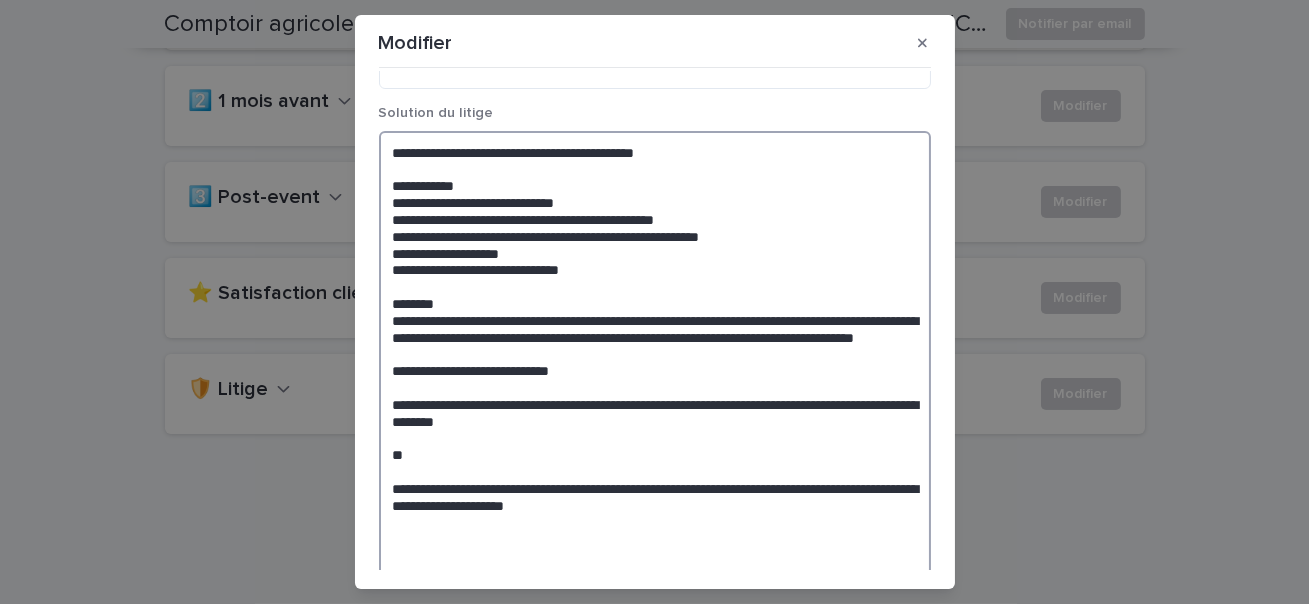 drag, startPoint x: 761, startPoint y: 335, endPoint x: 594, endPoint y: 320, distance: 167.6723 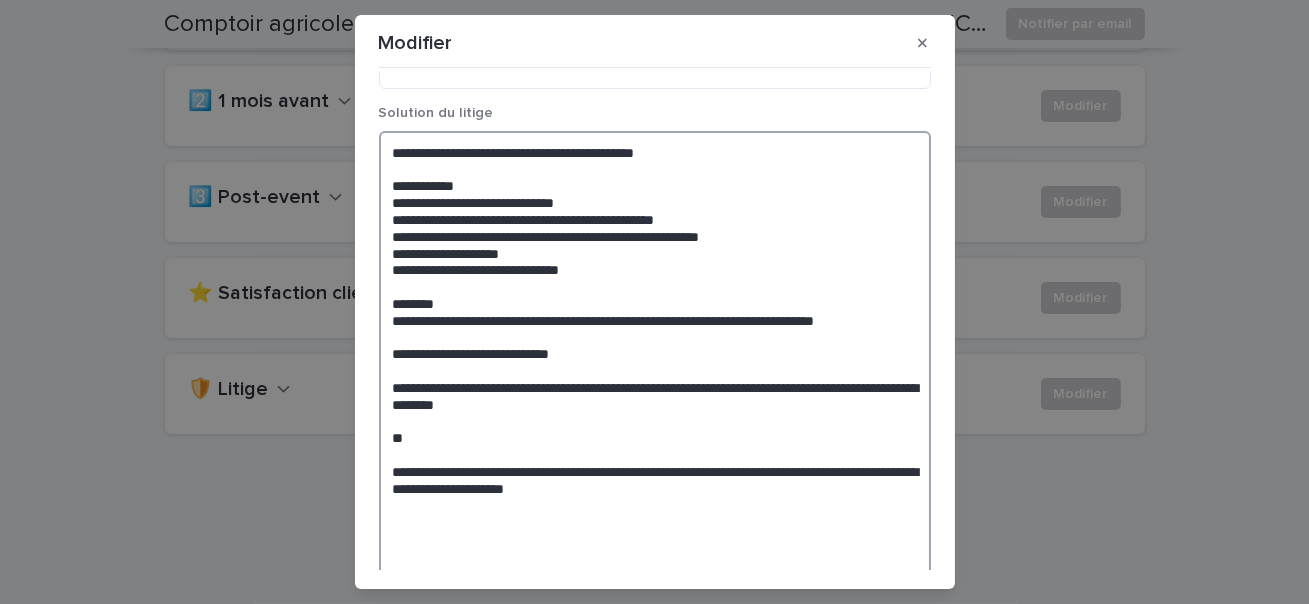 click on "**********" at bounding box center (655, 362) 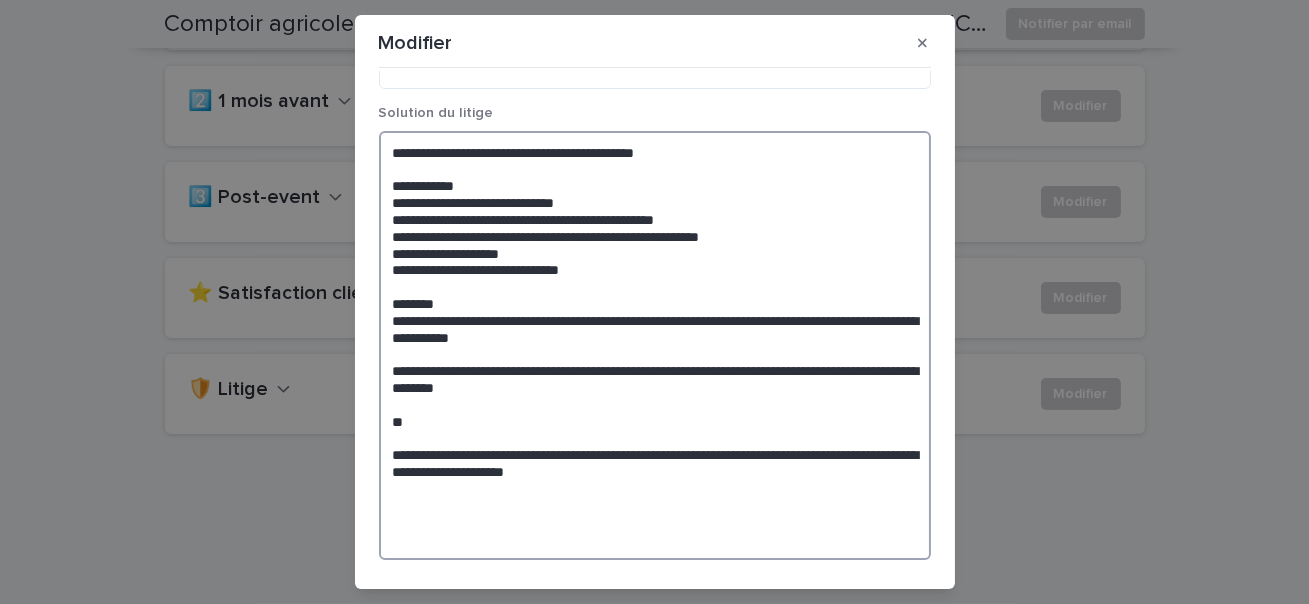 click on "**********" at bounding box center [655, 345] 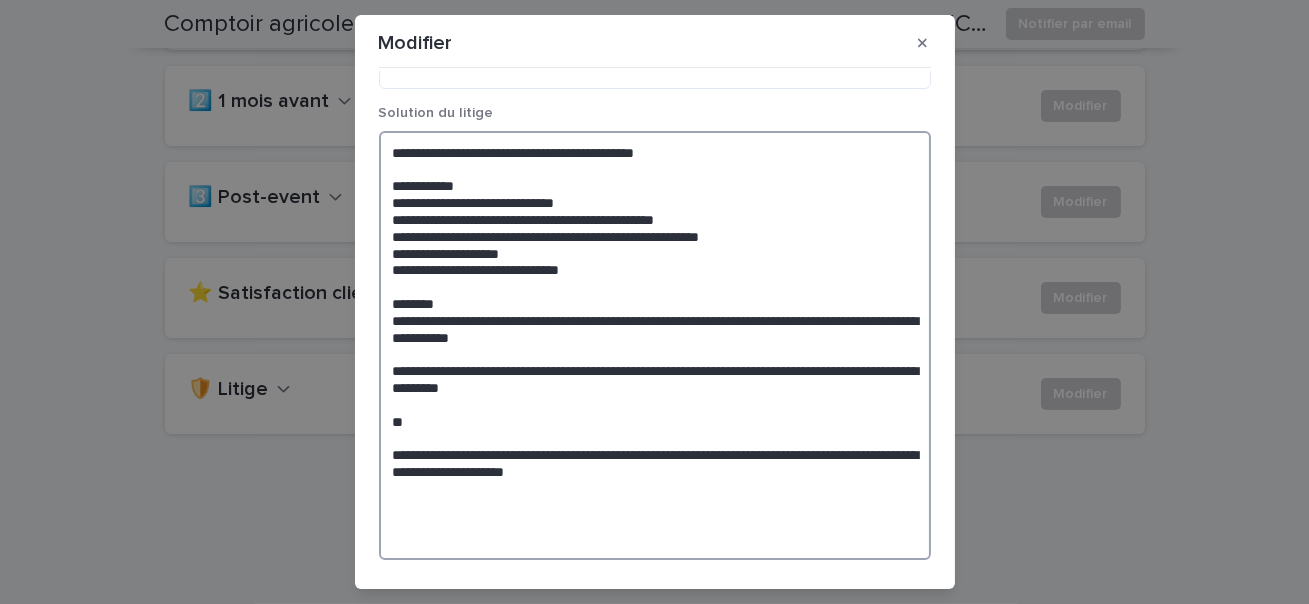 click on "**********" at bounding box center (655, 345) 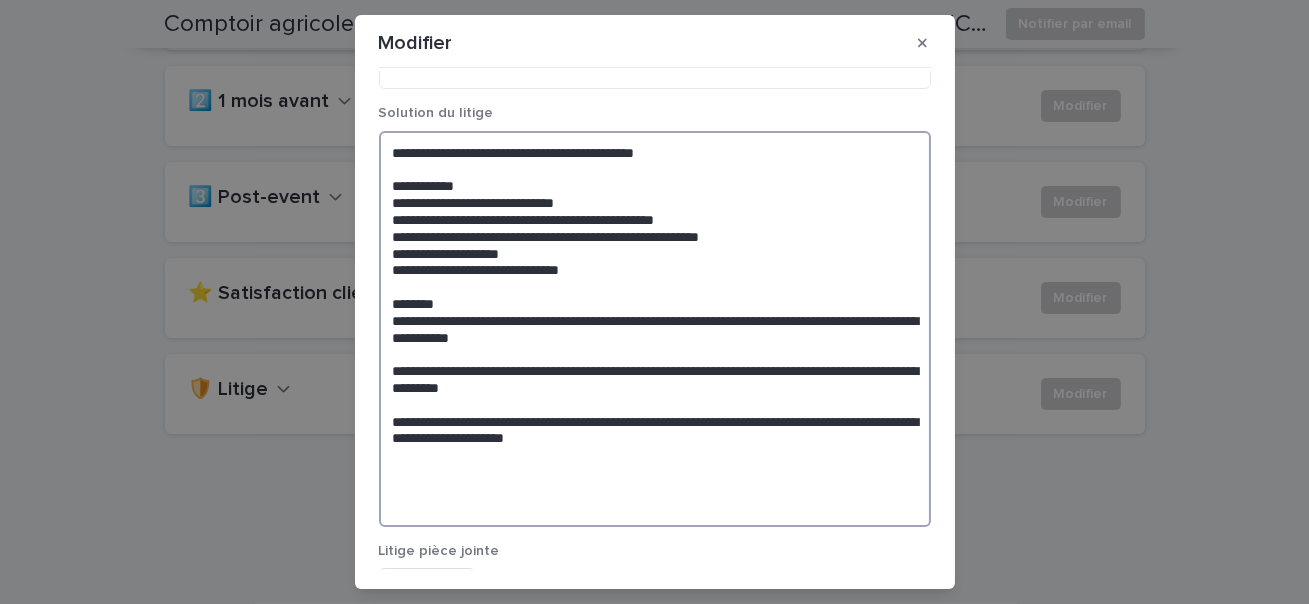 click on "**********" at bounding box center (655, 329) 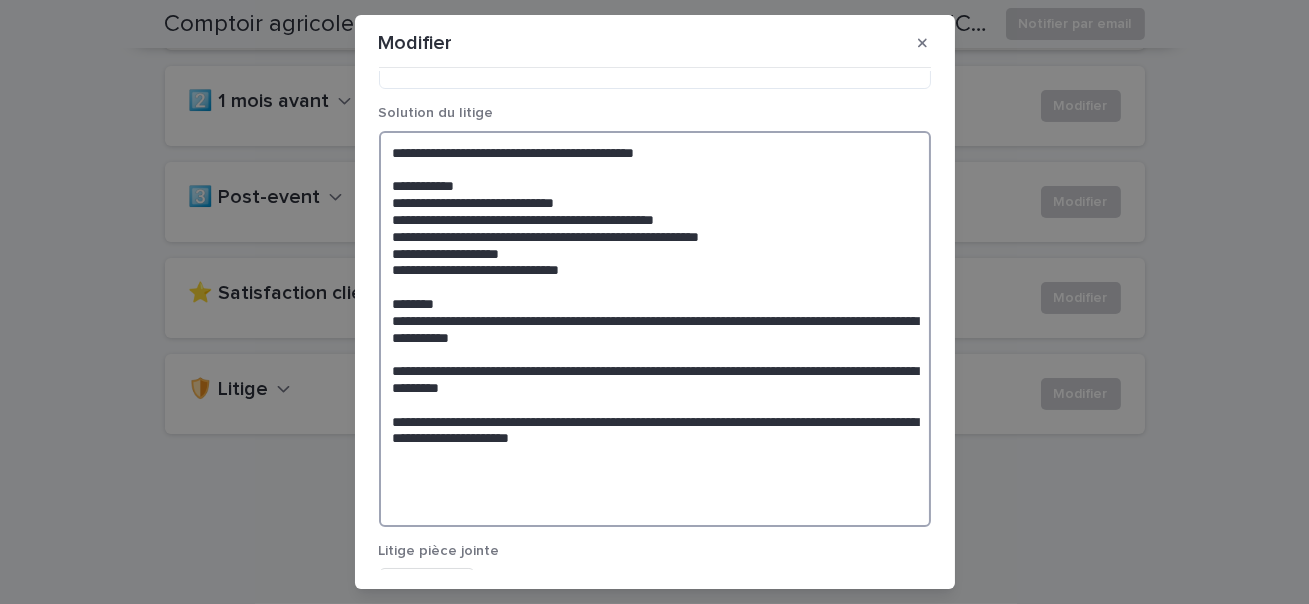 drag, startPoint x: 453, startPoint y: 437, endPoint x: 464, endPoint y: 414, distance: 25.495098 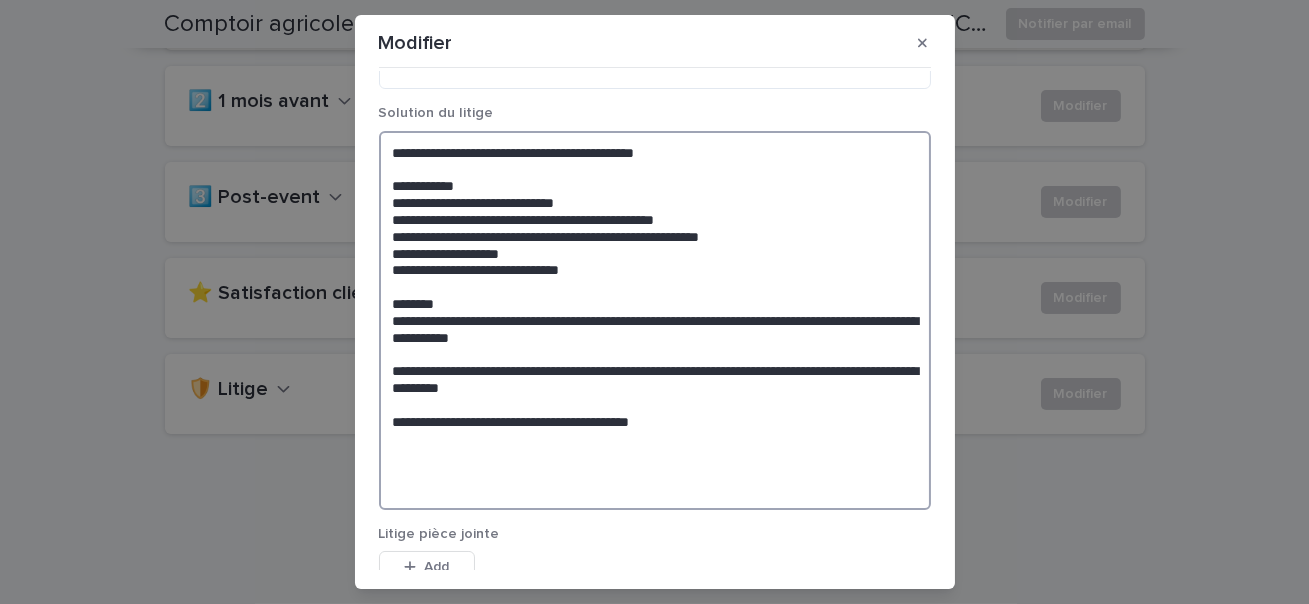 drag, startPoint x: 883, startPoint y: 372, endPoint x: 605, endPoint y: 367, distance: 278.04495 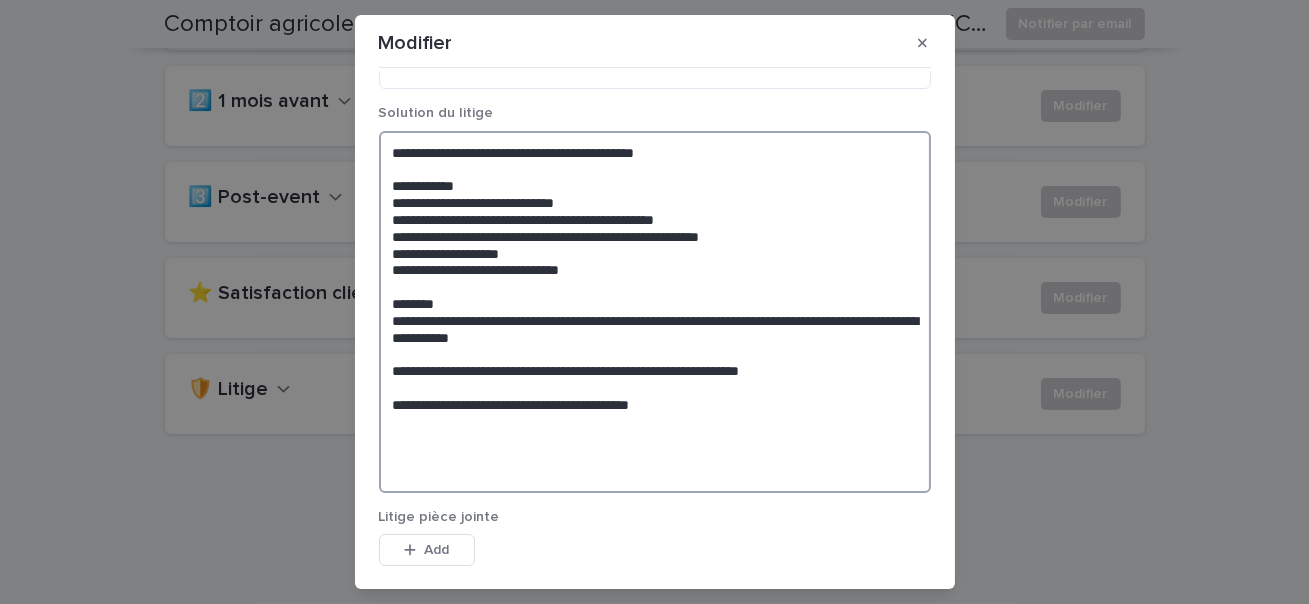 click on "**********" at bounding box center (655, 312) 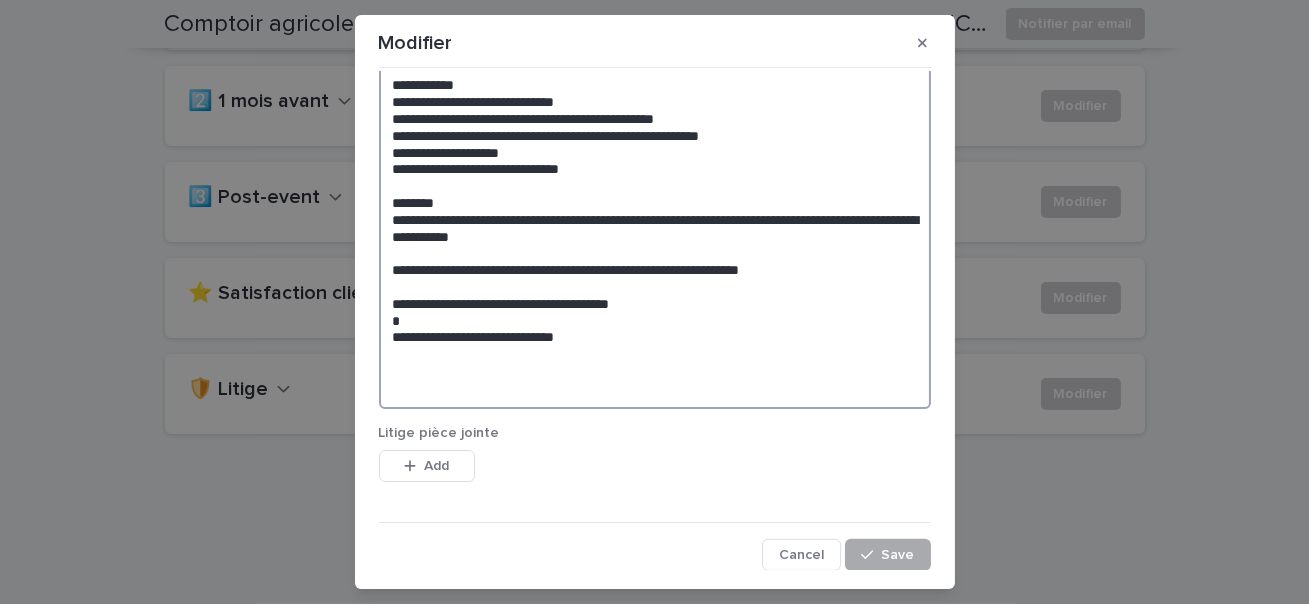 type on "**********" 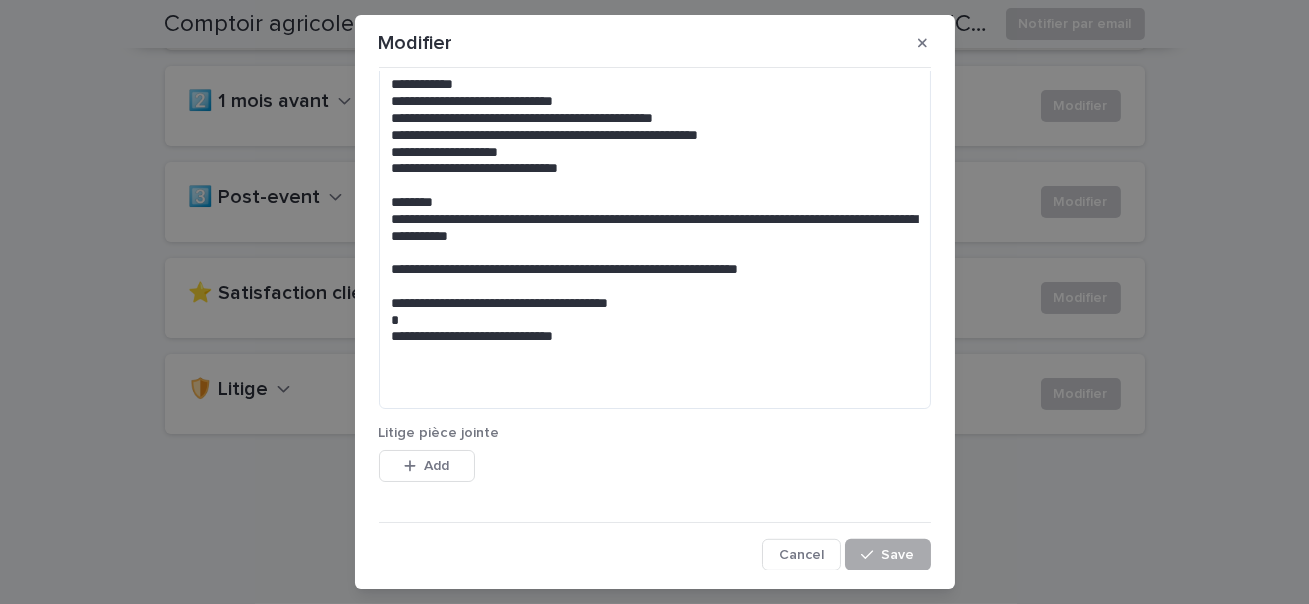 click on "Save" at bounding box center (887, 555) 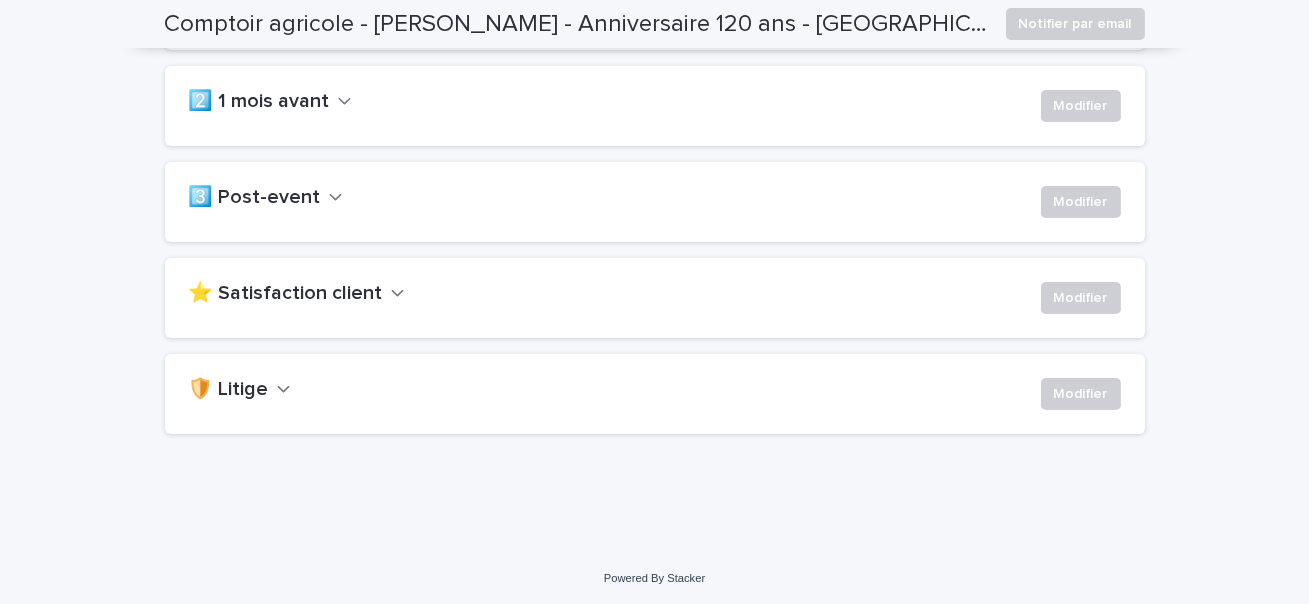 scroll, scrollTop: 0, scrollLeft: 0, axis: both 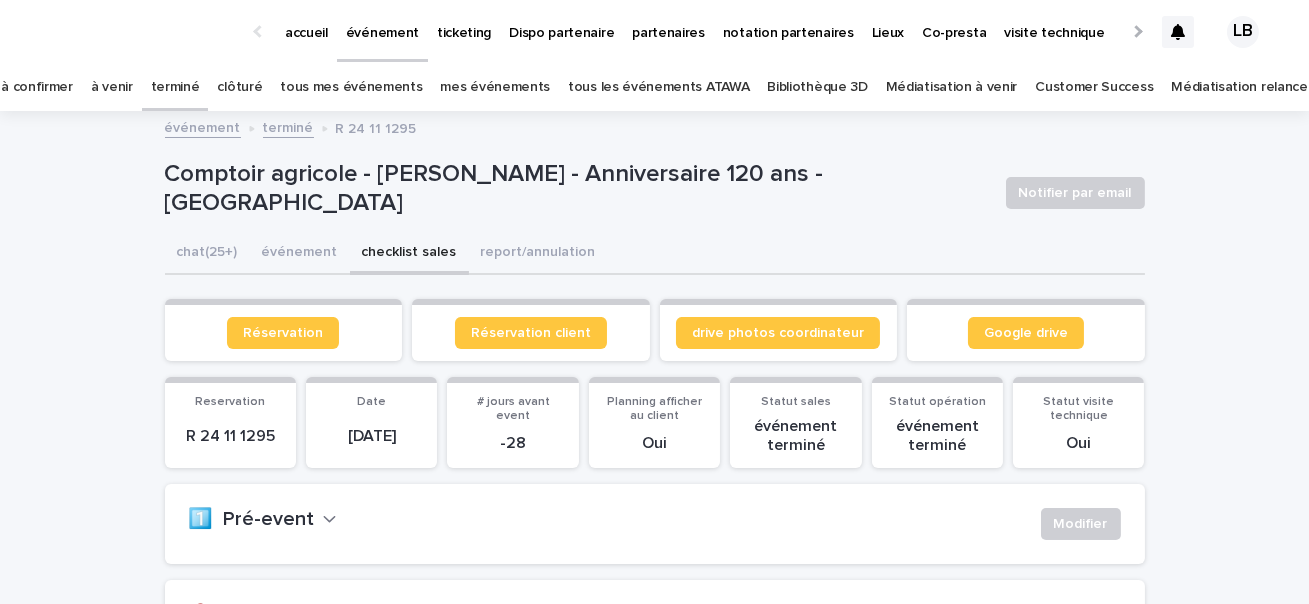 click on "terminé" at bounding box center [175, 87] 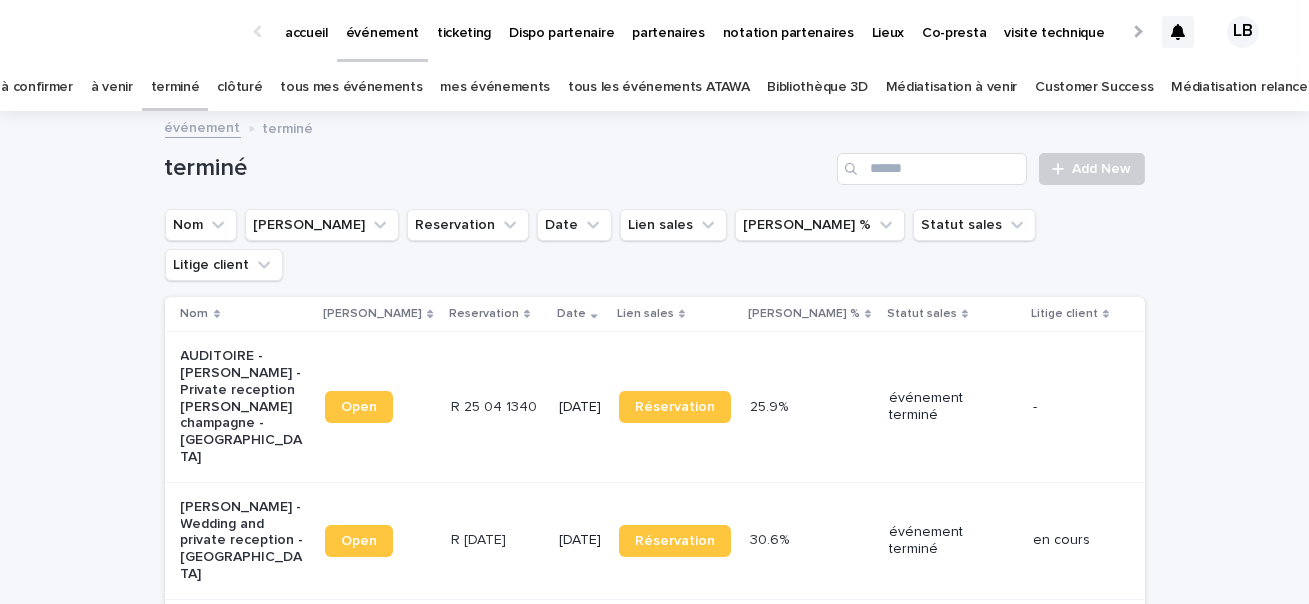 click on "[PERSON_NAME] - Wedding and private reception - [GEOGRAPHIC_DATA]" at bounding box center (243, 541) 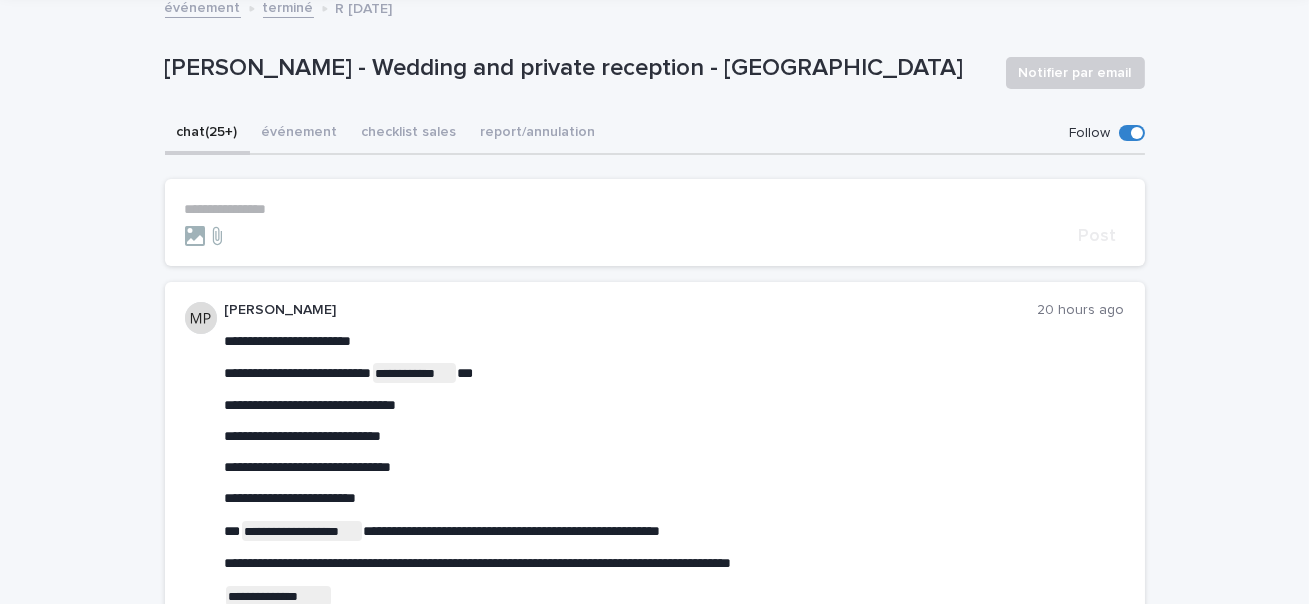 scroll, scrollTop: 126, scrollLeft: 0, axis: vertical 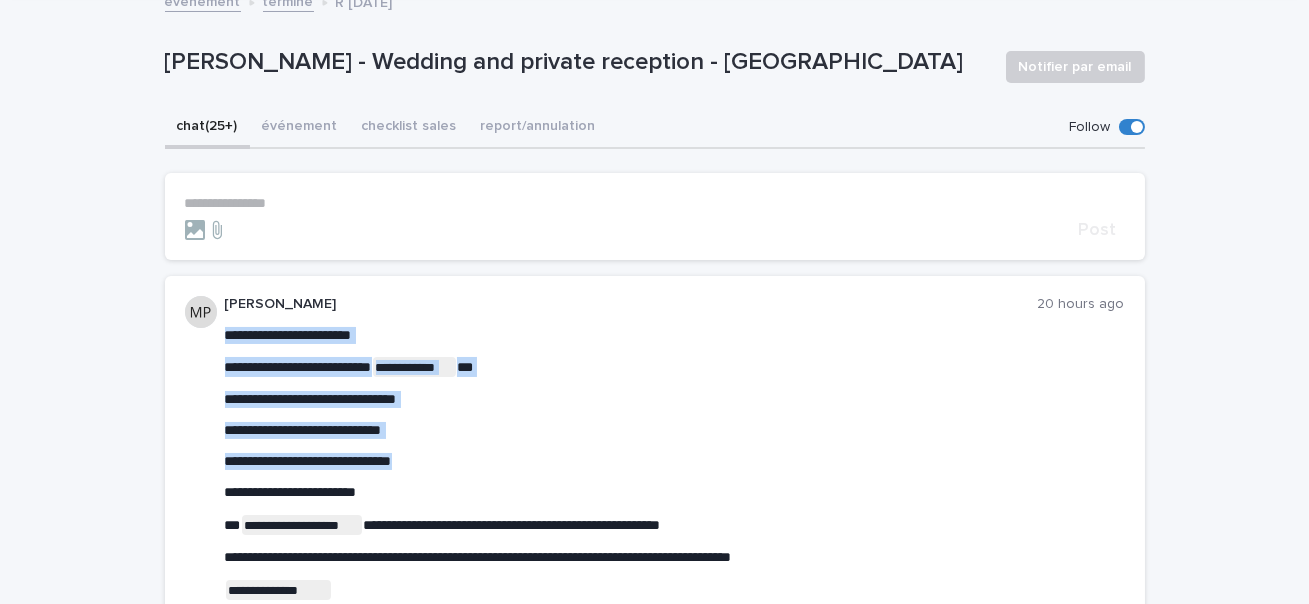 drag, startPoint x: 217, startPoint y: 393, endPoint x: 404, endPoint y: 477, distance: 205 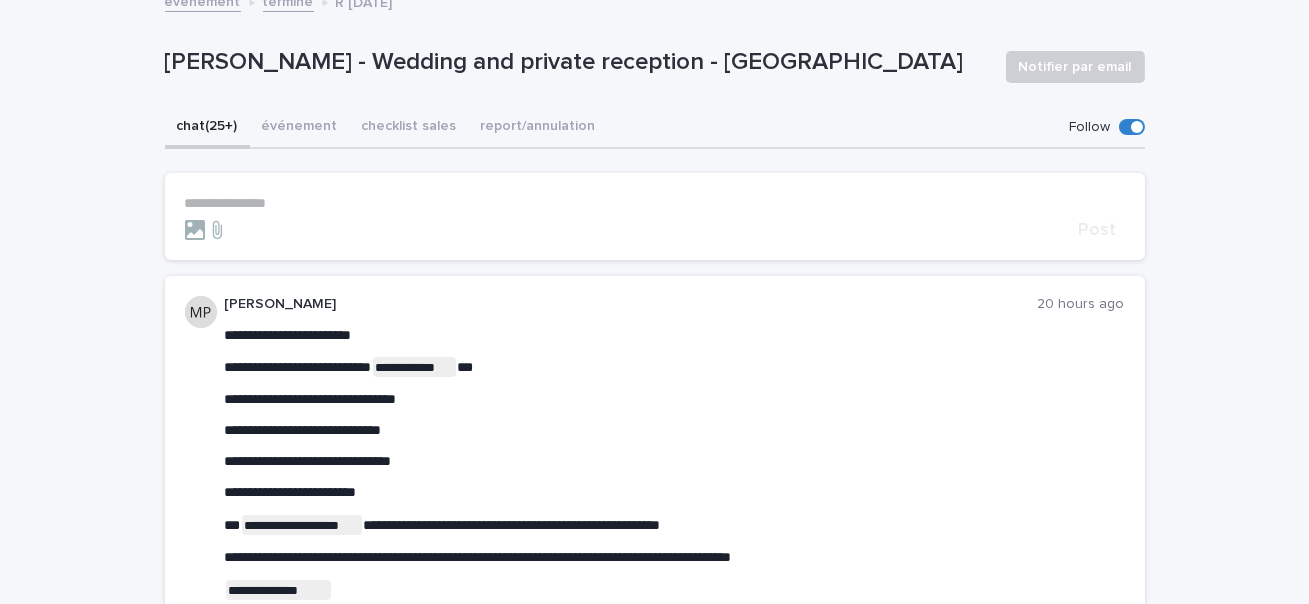 click on "**********" at bounding box center (675, 479) 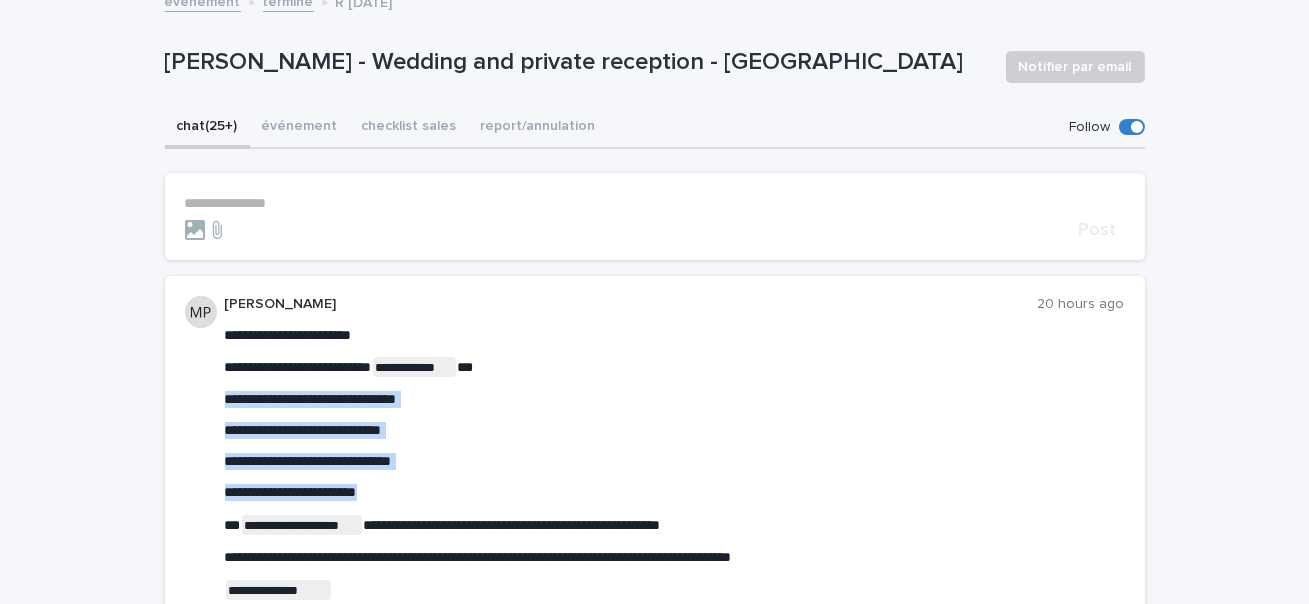 drag, startPoint x: 225, startPoint y: 401, endPoint x: 401, endPoint y: 494, distance: 199.06029 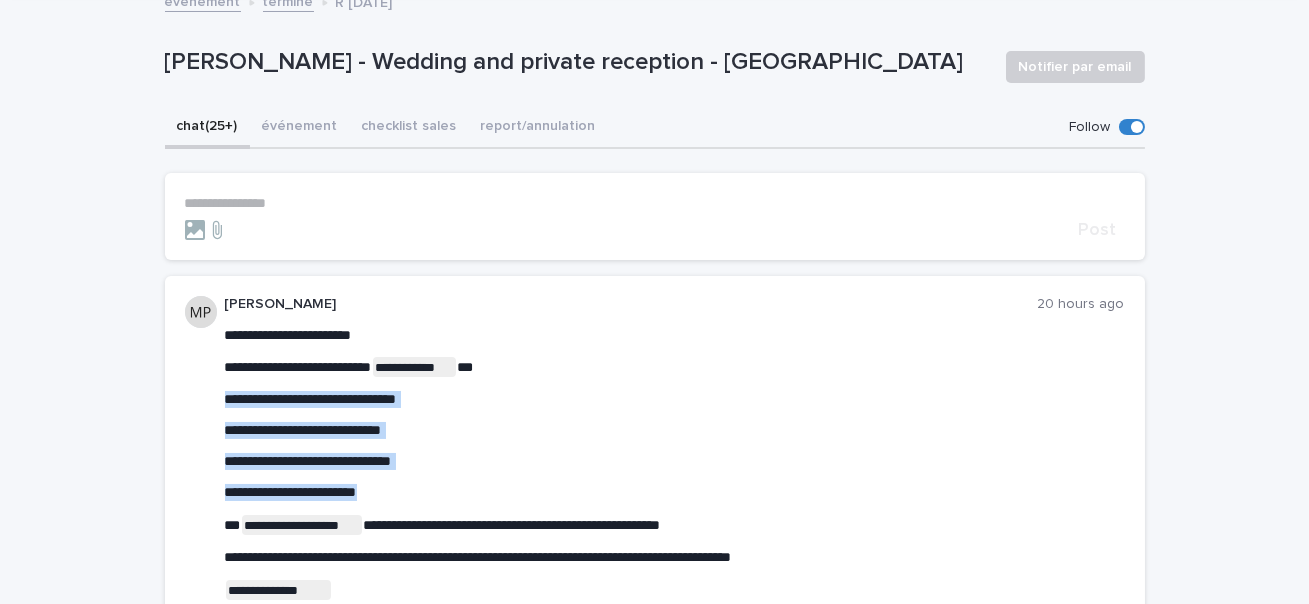 click on "**********" at bounding box center [675, 479] 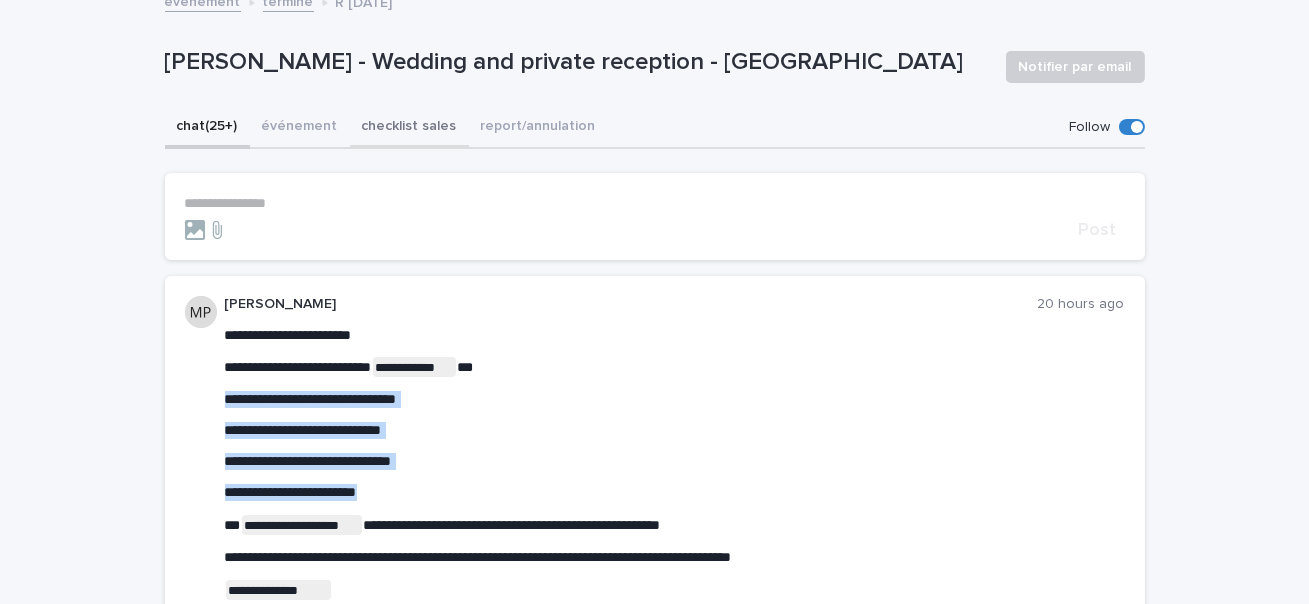 click on "checklist sales" at bounding box center (409, 128) 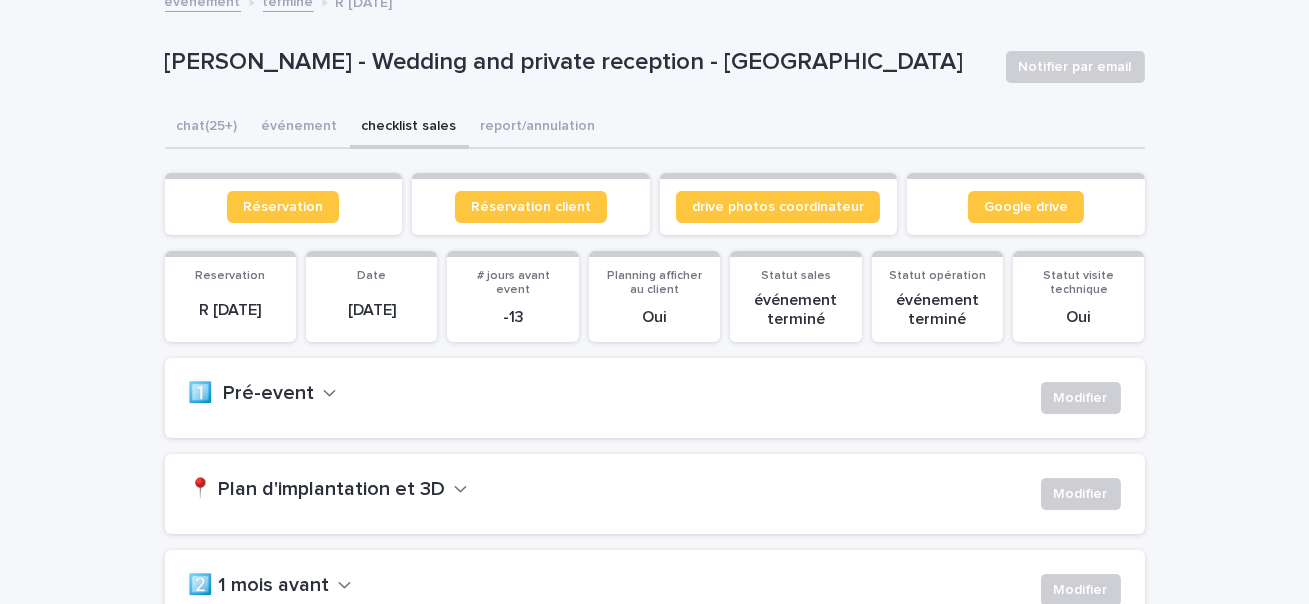 scroll, scrollTop: 610, scrollLeft: 0, axis: vertical 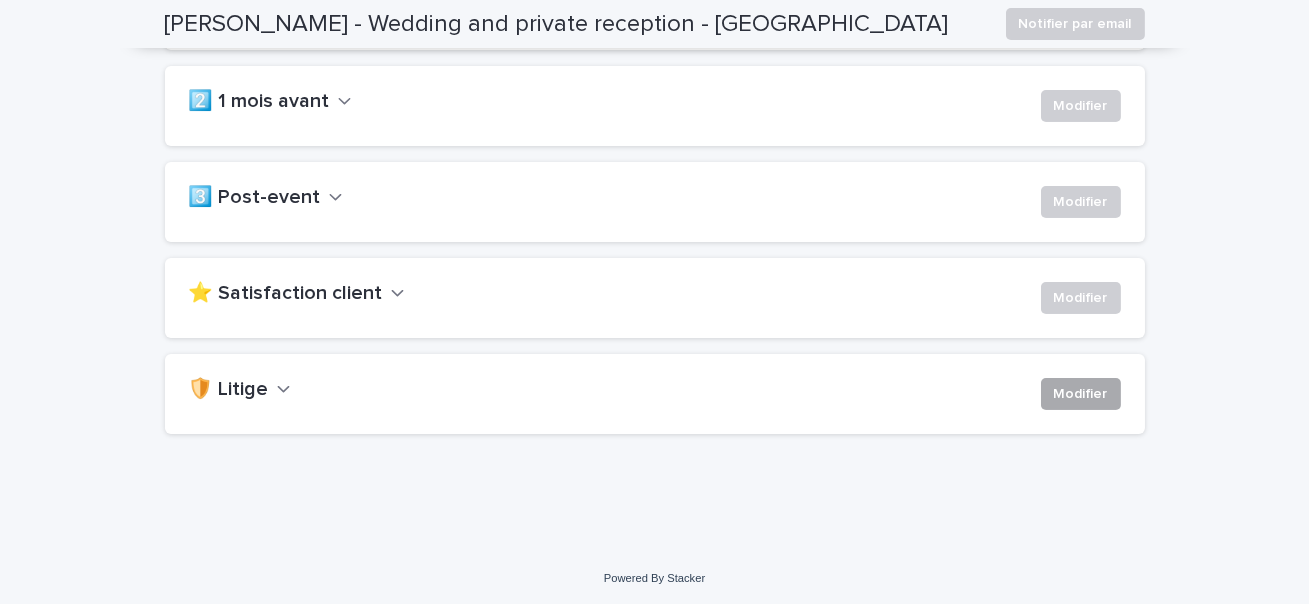 click on "Modifier" at bounding box center (1081, 394) 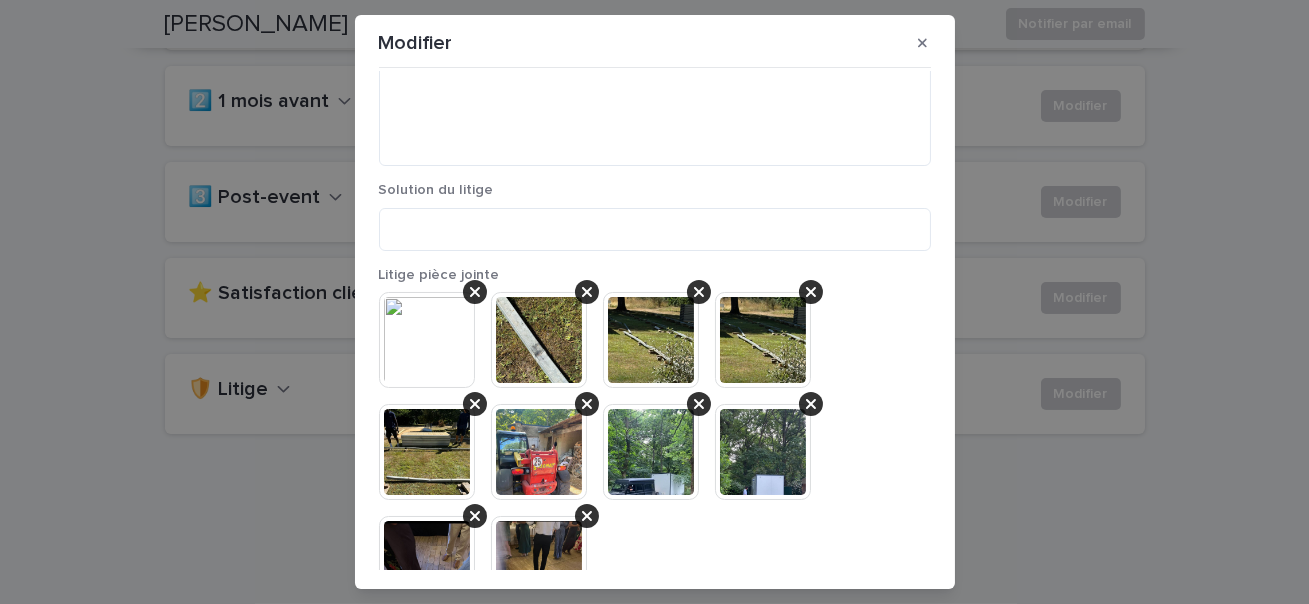 scroll, scrollTop: 1383, scrollLeft: 0, axis: vertical 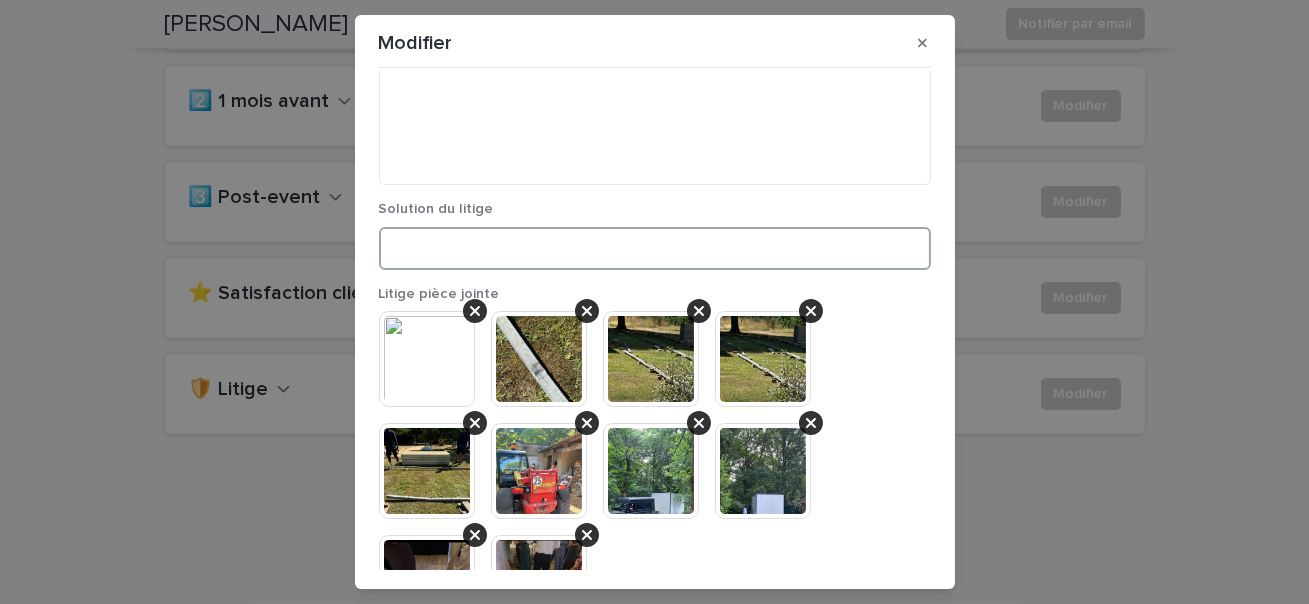 click at bounding box center [655, 248] 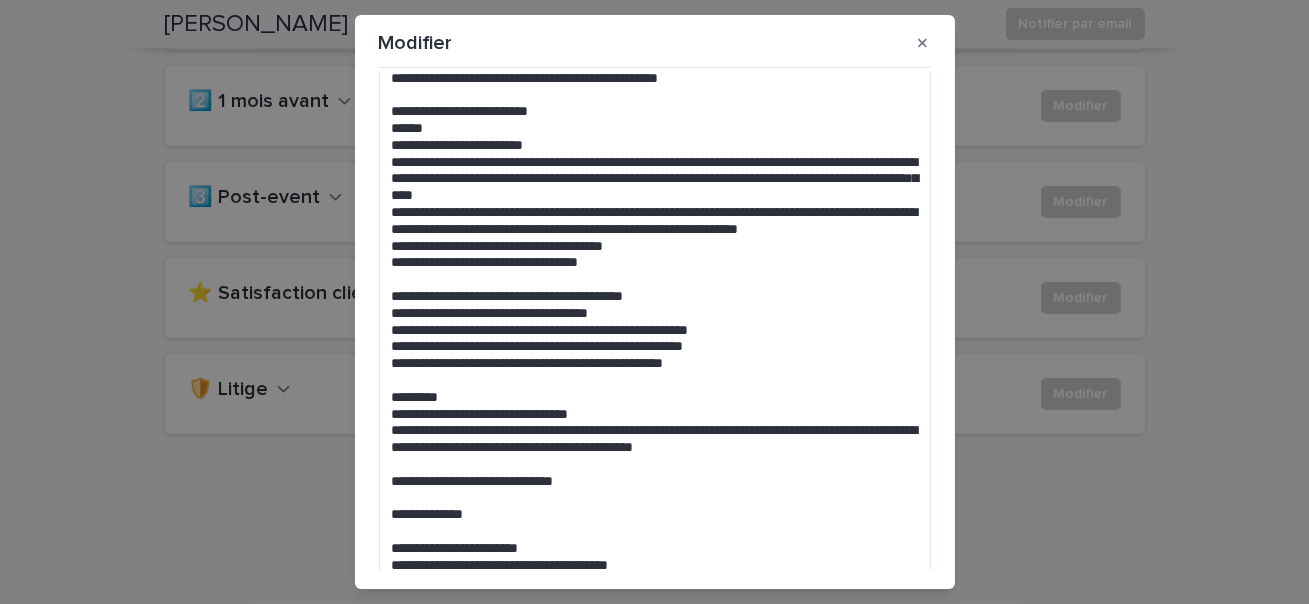 scroll, scrollTop: 0, scrollLeft: 0, axis: both 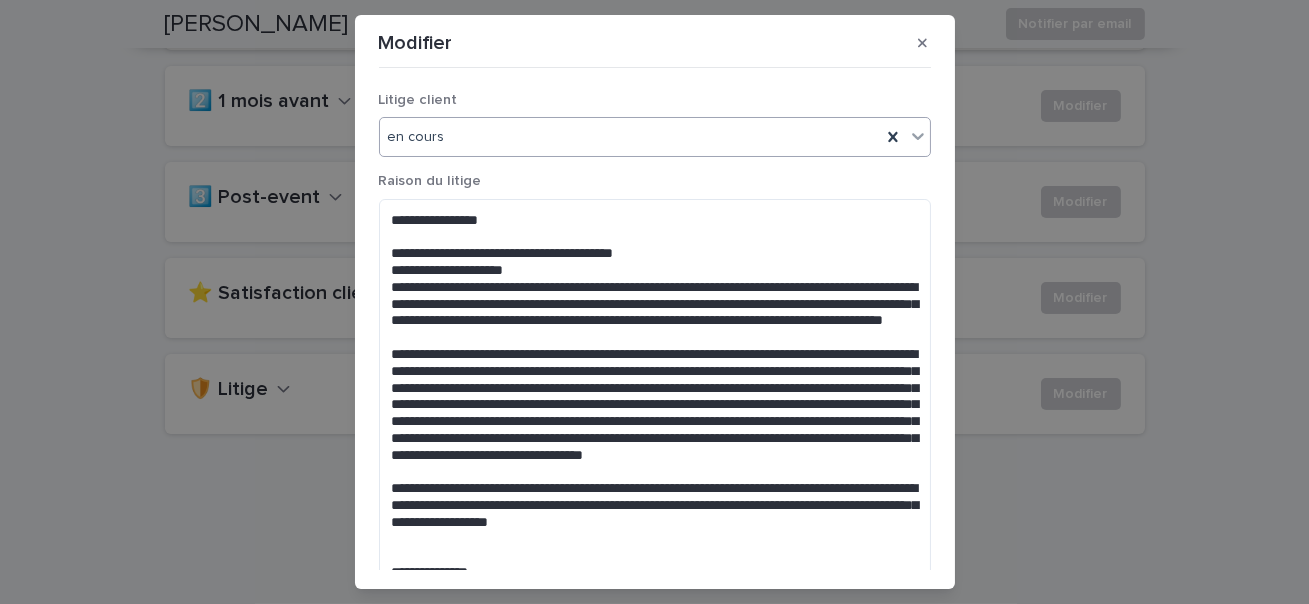 type on "**********" 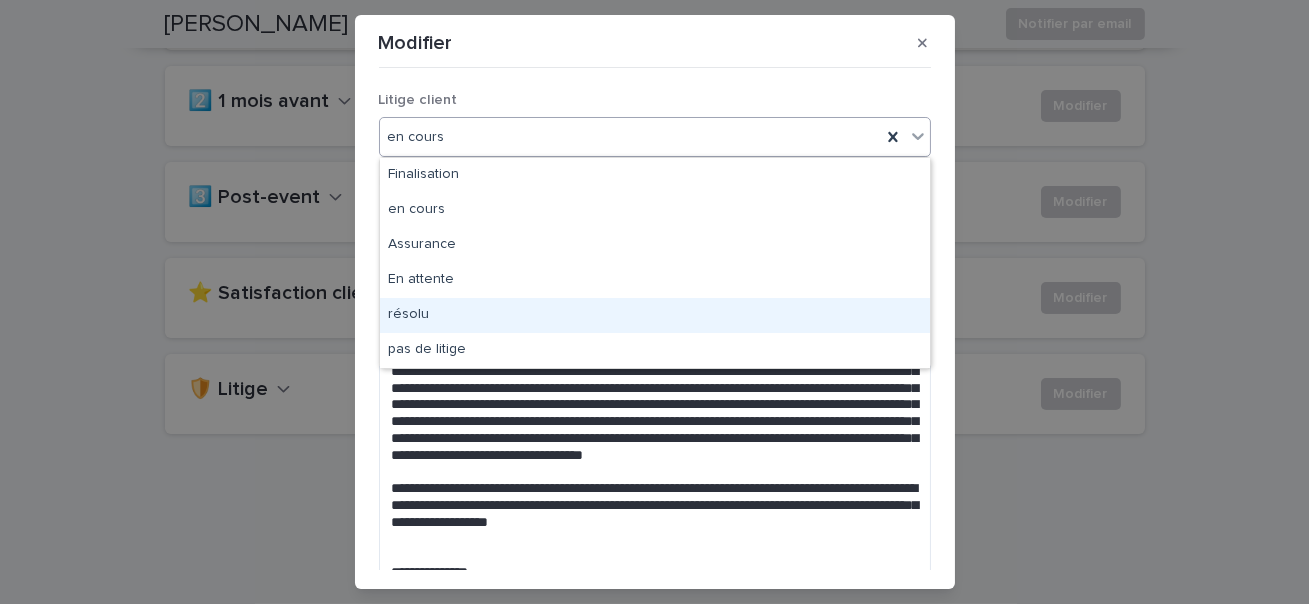 click on "résolu" at bounding box center (655, 315) 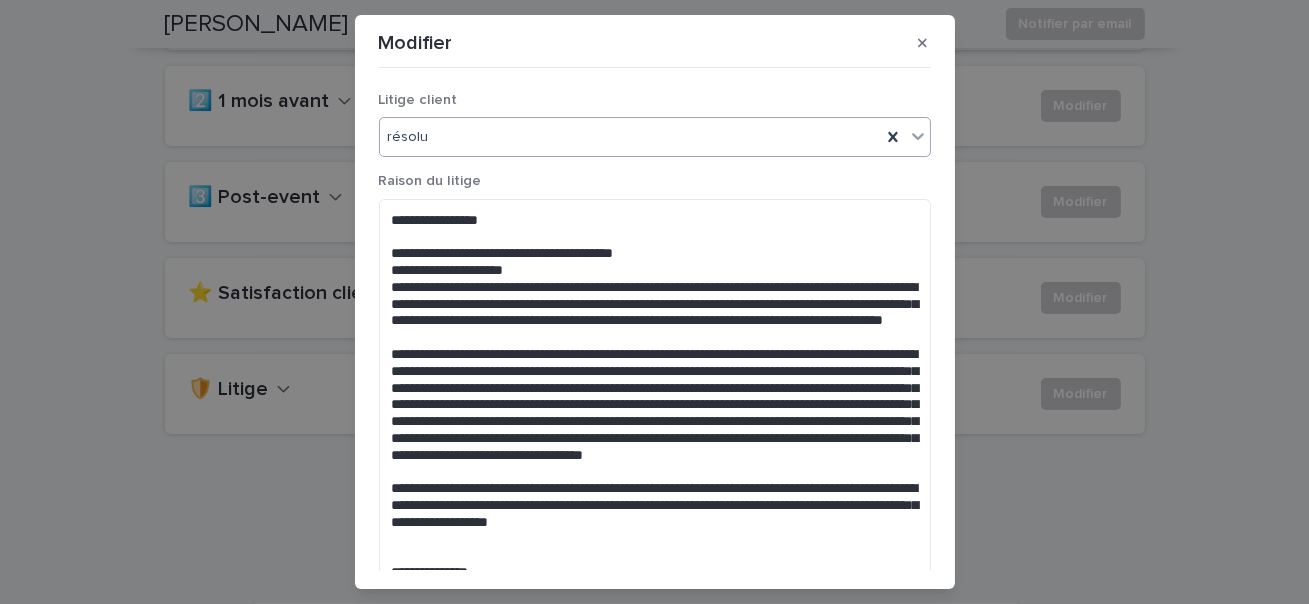 scroll, scrollTop: 45, scrollLeft: 0, axis: vertical 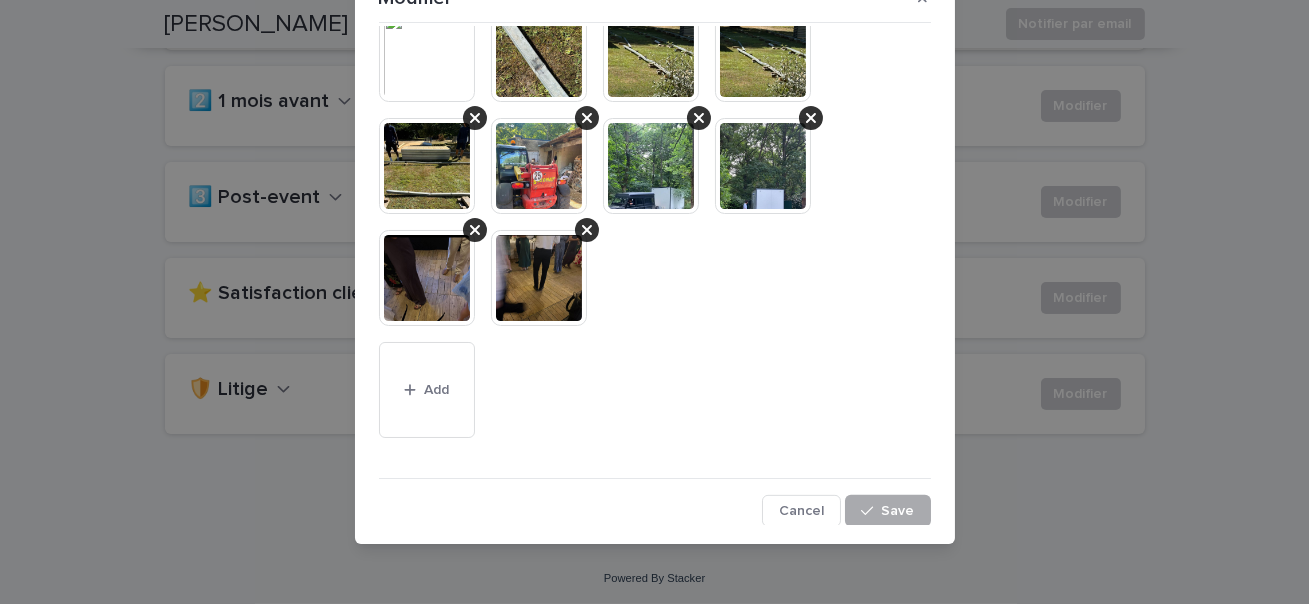 click at bounding box center [871, 511] 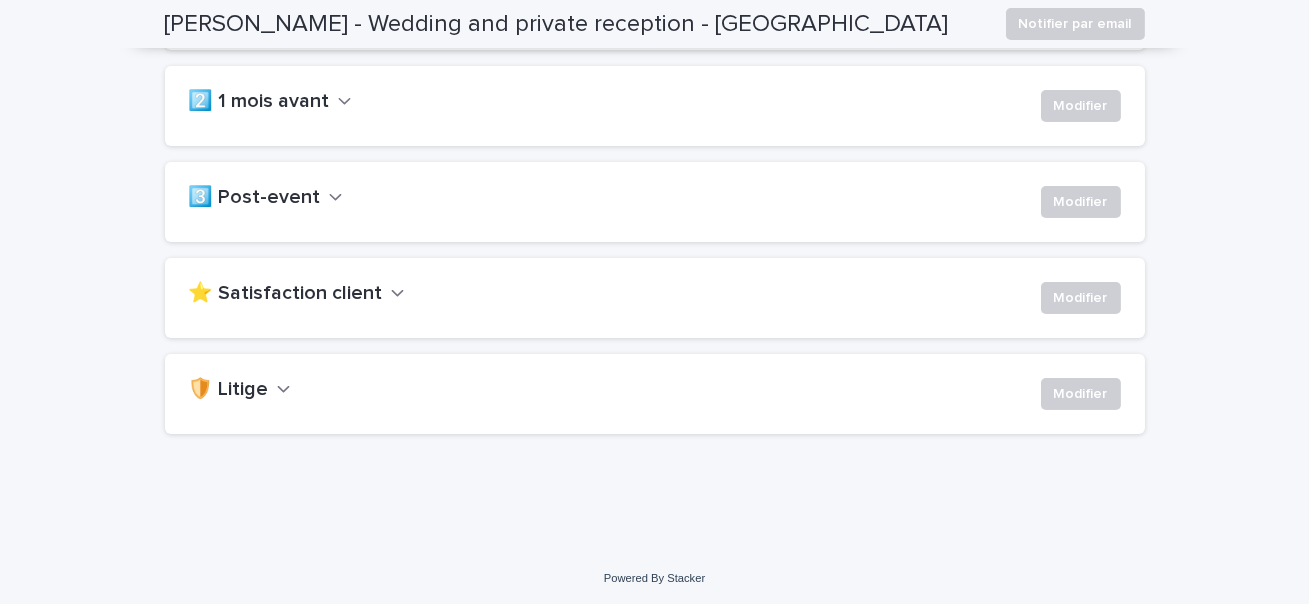 scroll, scrollTop: 0, scrollLeft: 0, axis: both 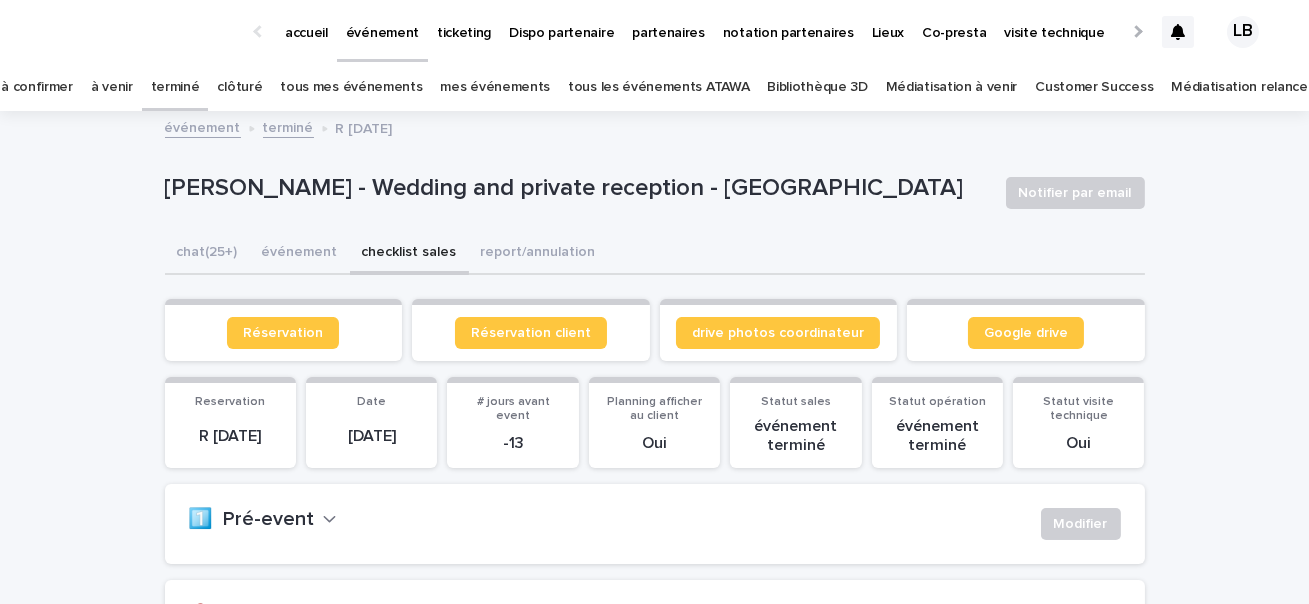 click on "à confirmer" at bounding box center [37, 87] 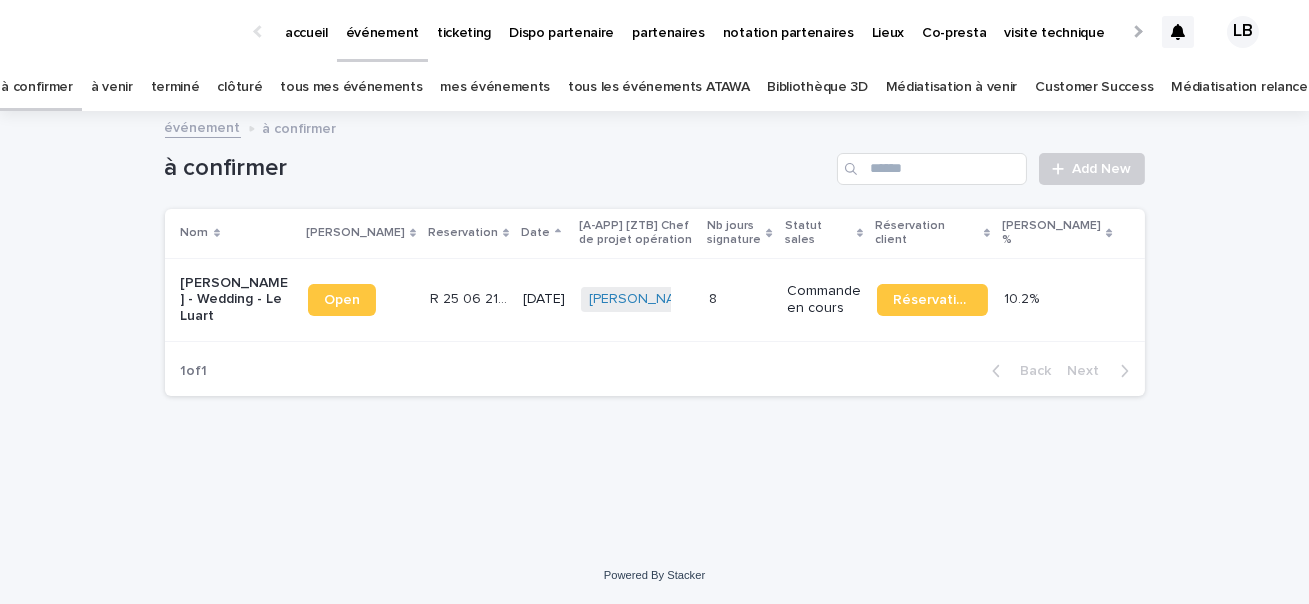 click on "[PERSON_NAME] - Wedding - Le Luart" at bounding box center (236, 300) 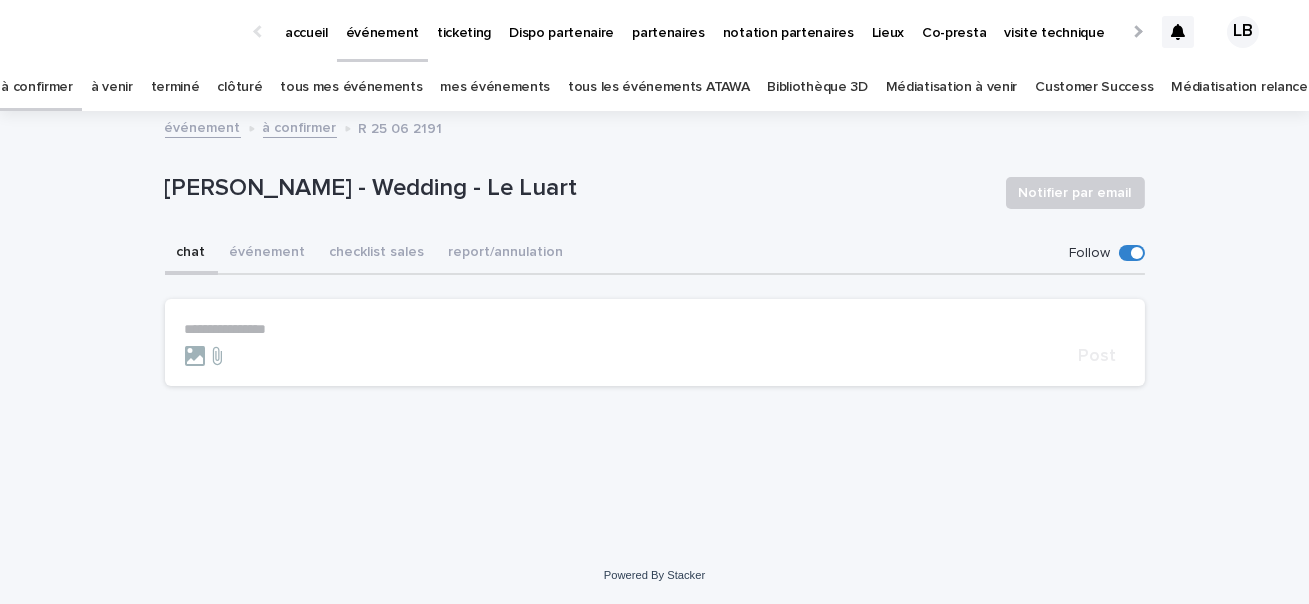 click on "**********" at bounding box center [655, 329] 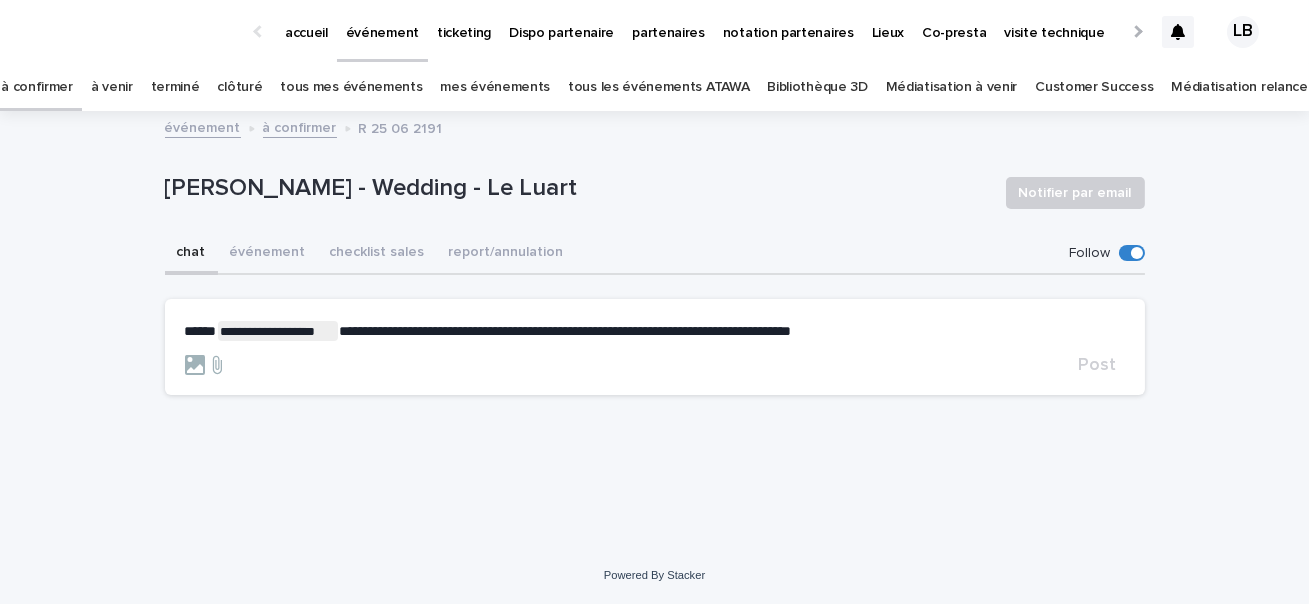 click on "**********" at bounding box center (565, 331) 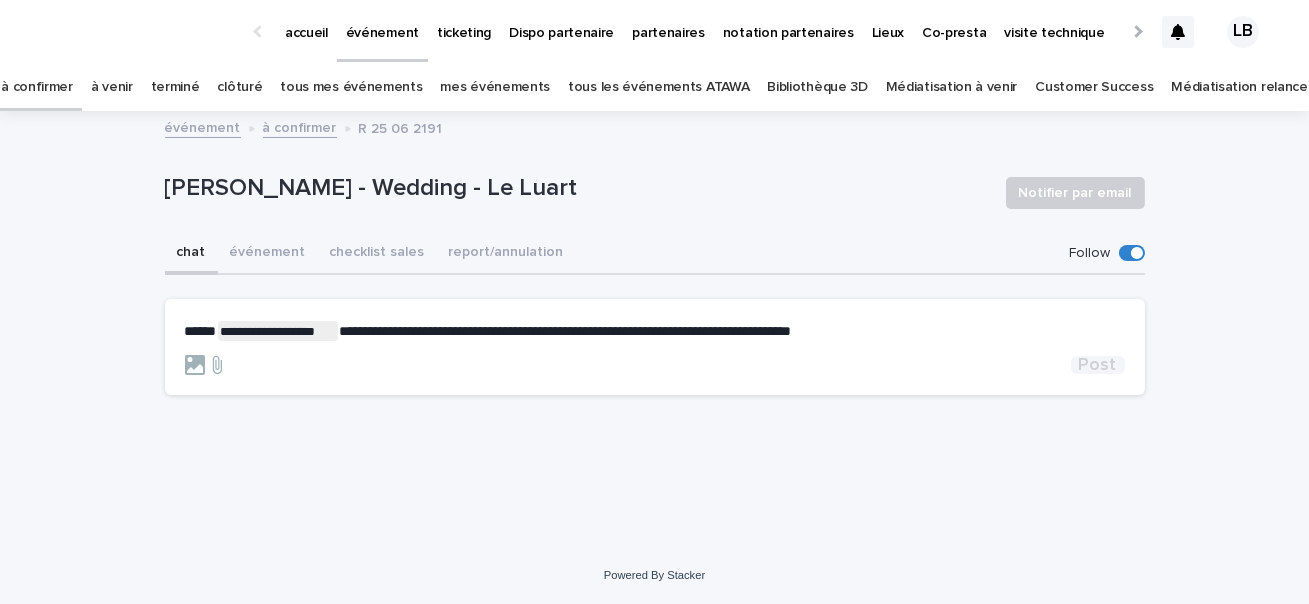 click on "Post" at bounding box center [1098, 365] 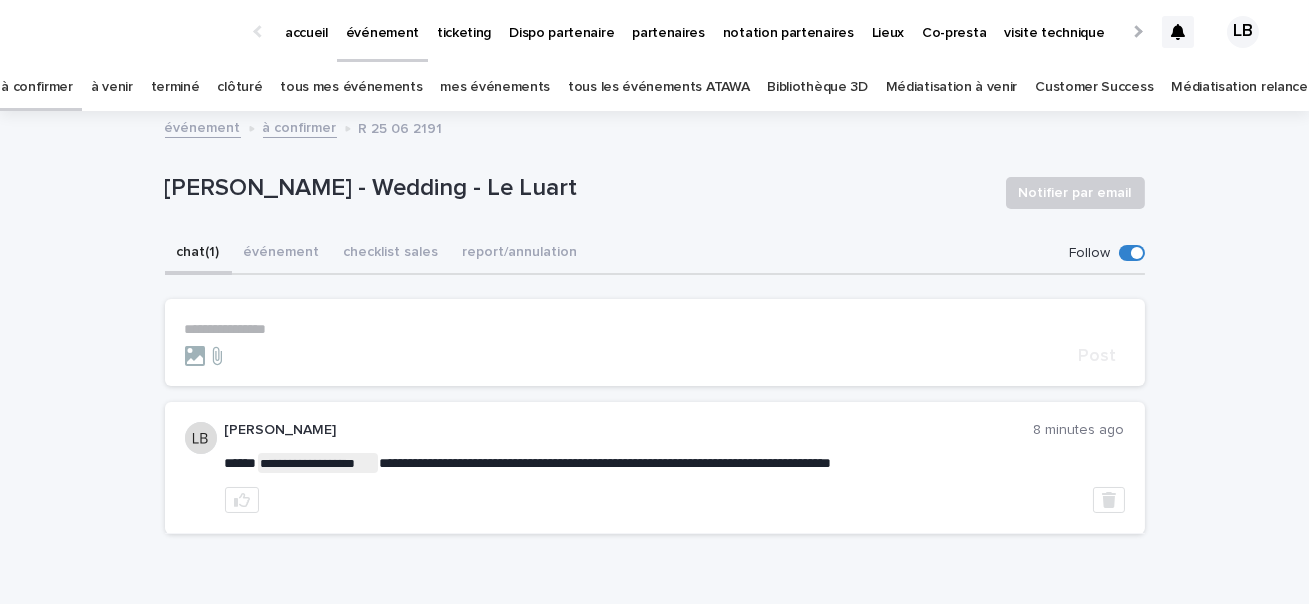click on "à venir" at bounding box center (112, 87) 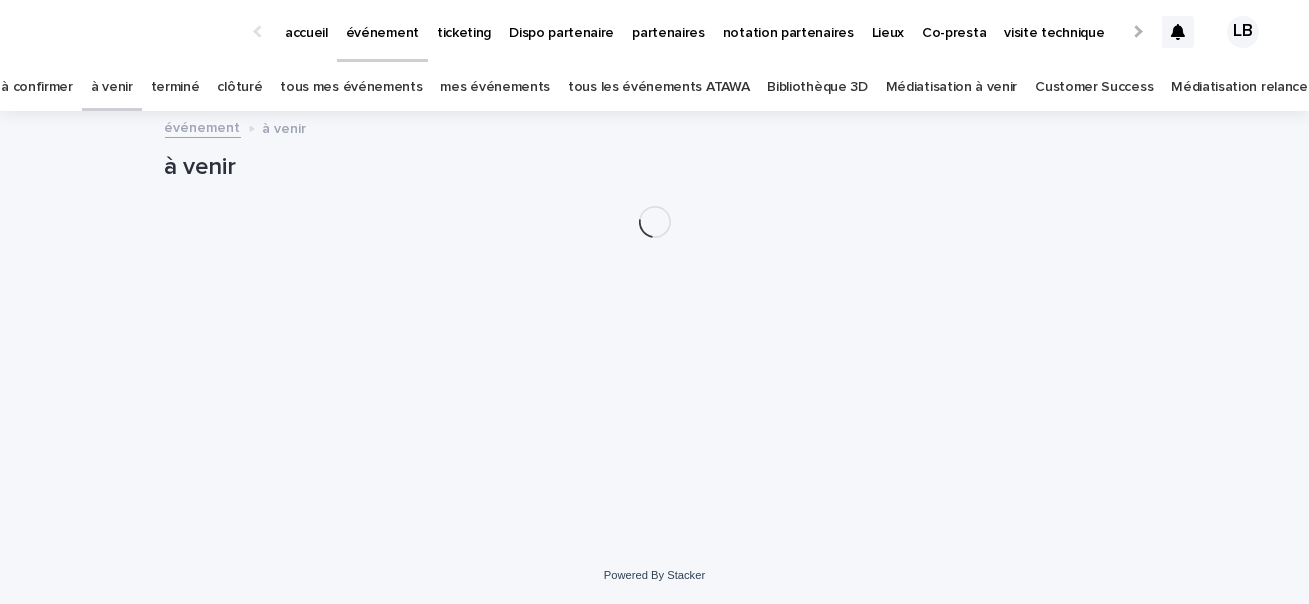 click on "terminé" at bounding box center [175, 87] 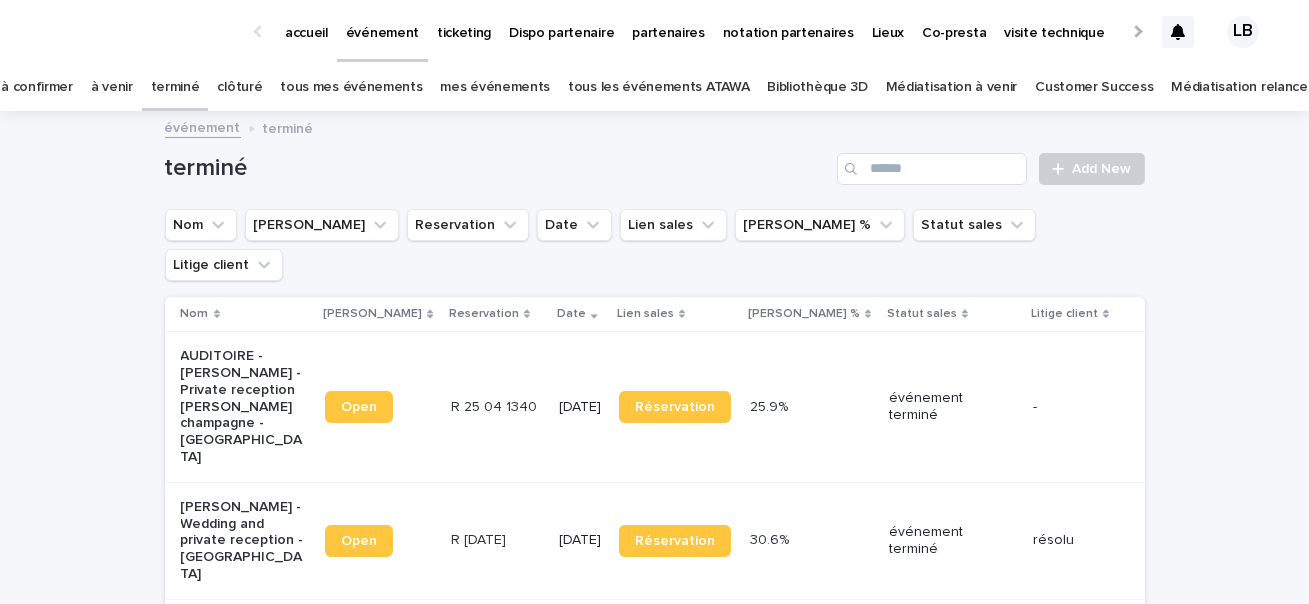 scroll, scrollTop: 347, scrollLeft: 0, axis: vertical 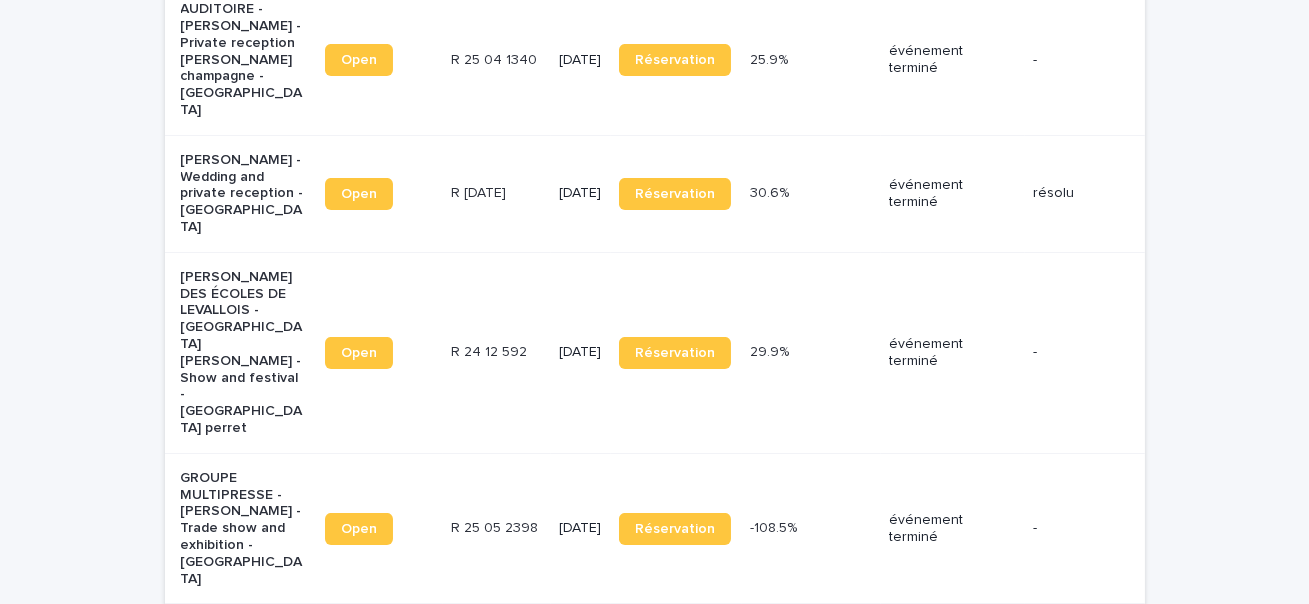 click on "Comptoir agricole - [PERSON_NAME] - Anniversaire 120 ans - [GEOGRAPHIC_DATA]" at bounding box center (243, 670) 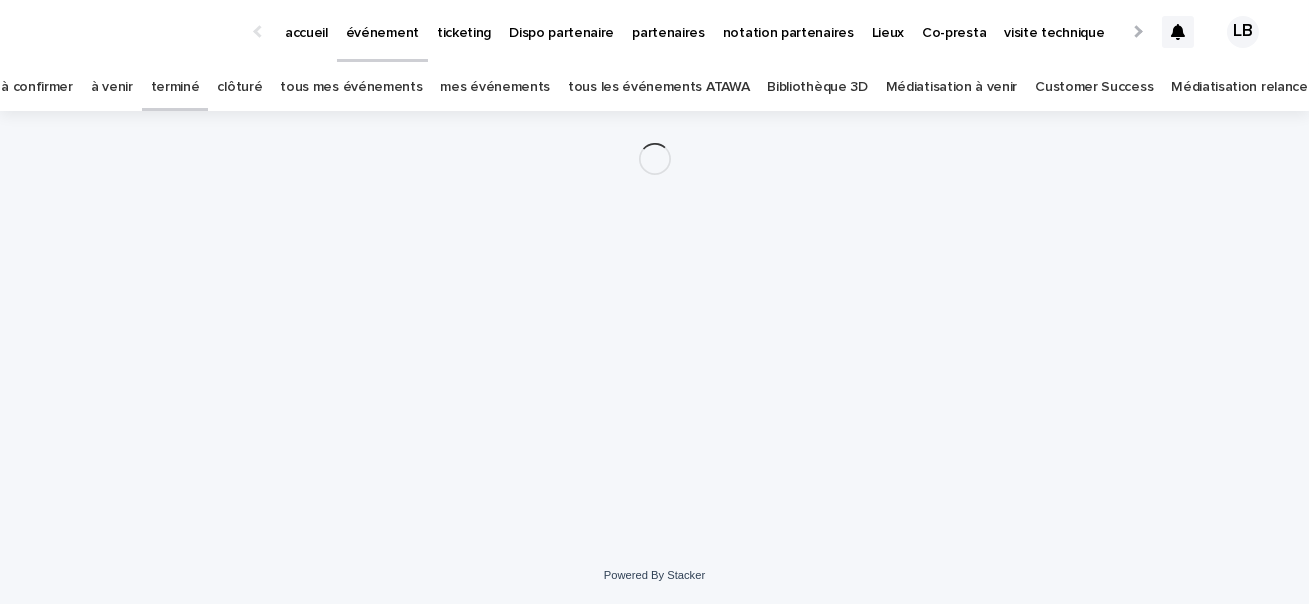 scroll, scrollTop: 0, scrollLeft: 0, axis: both 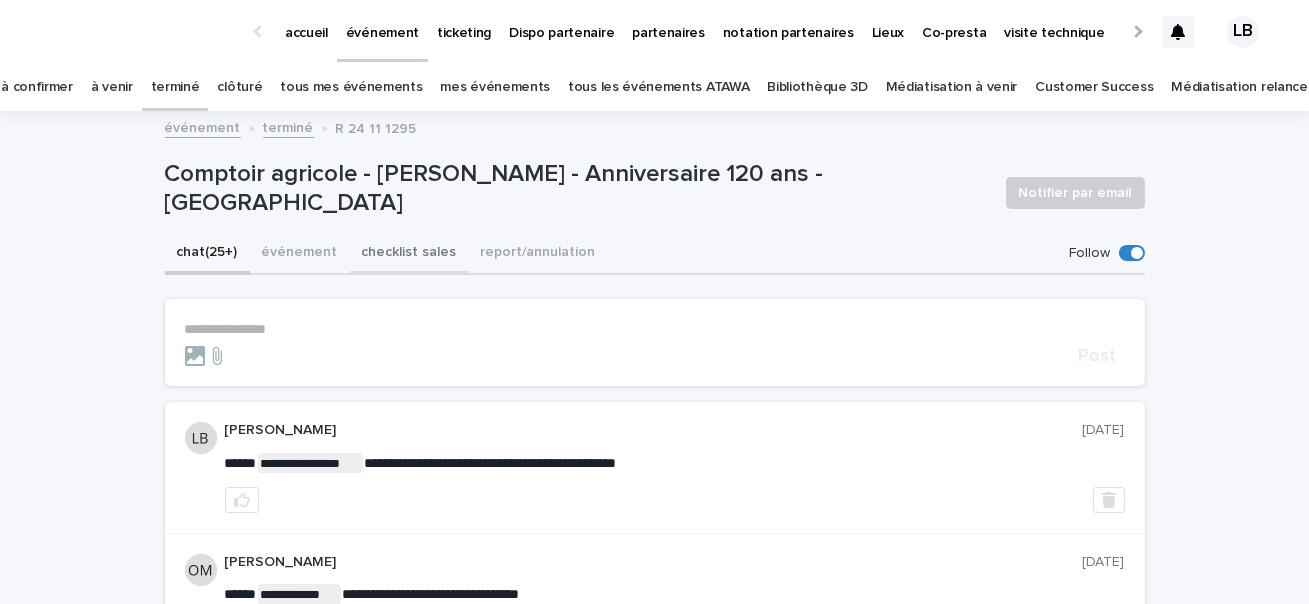 click on "checklist sales" at bounding box center [409, 254] 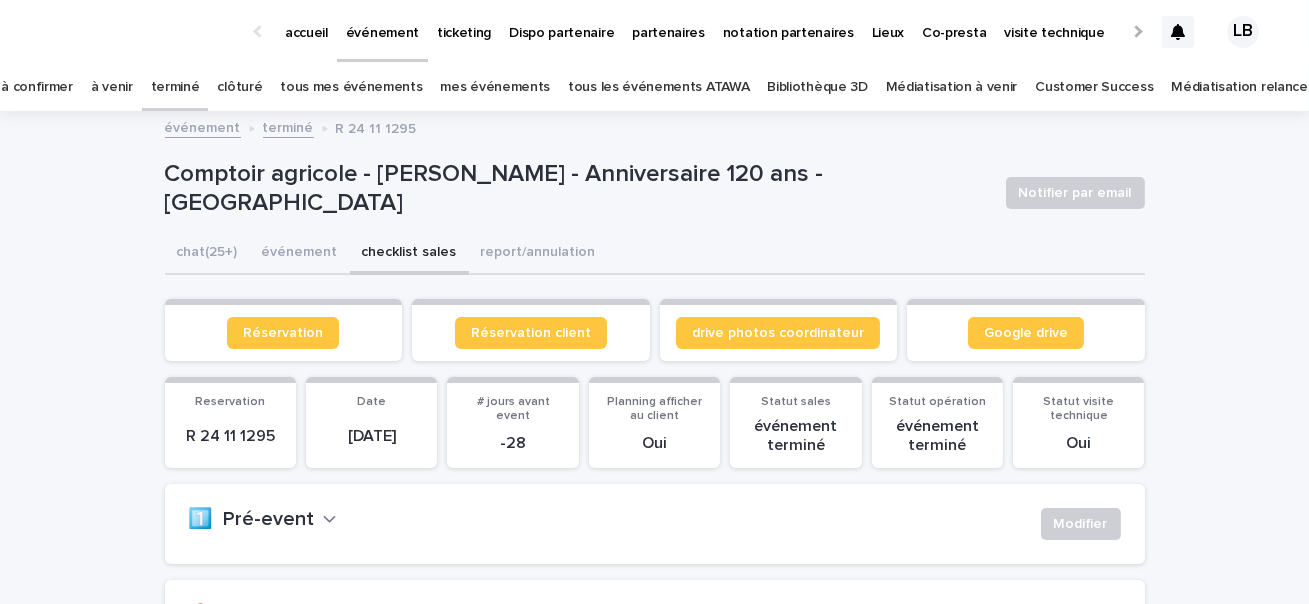scroll, scrollTop: 610, scrollLeft: 0, axis: vertical 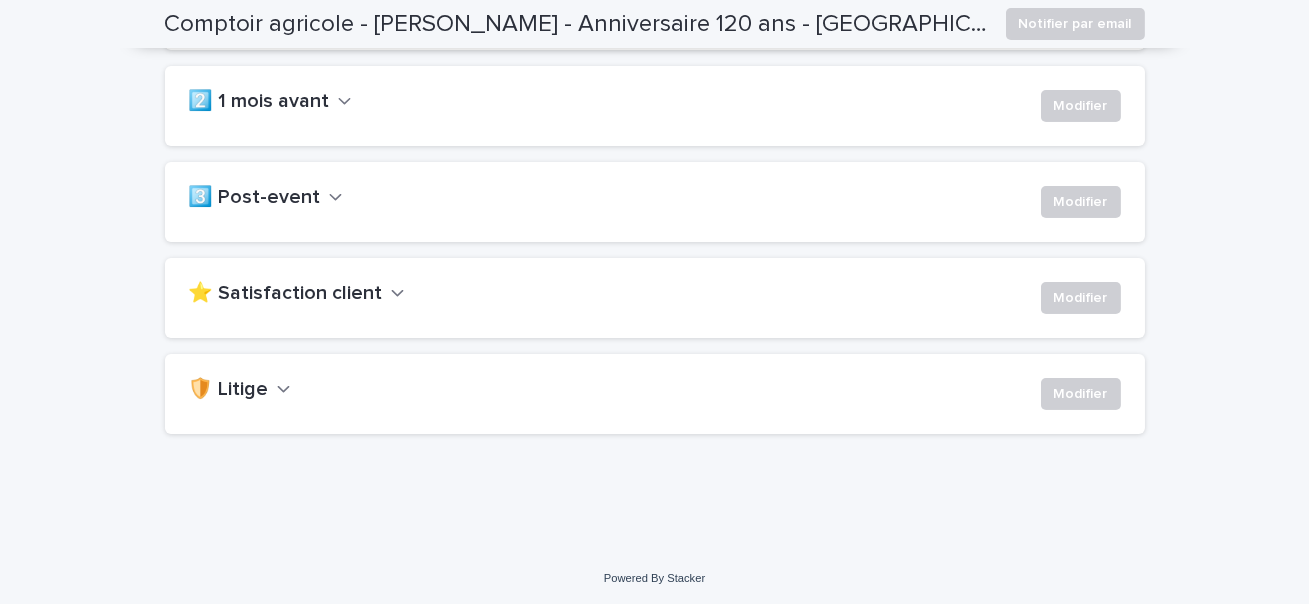 click 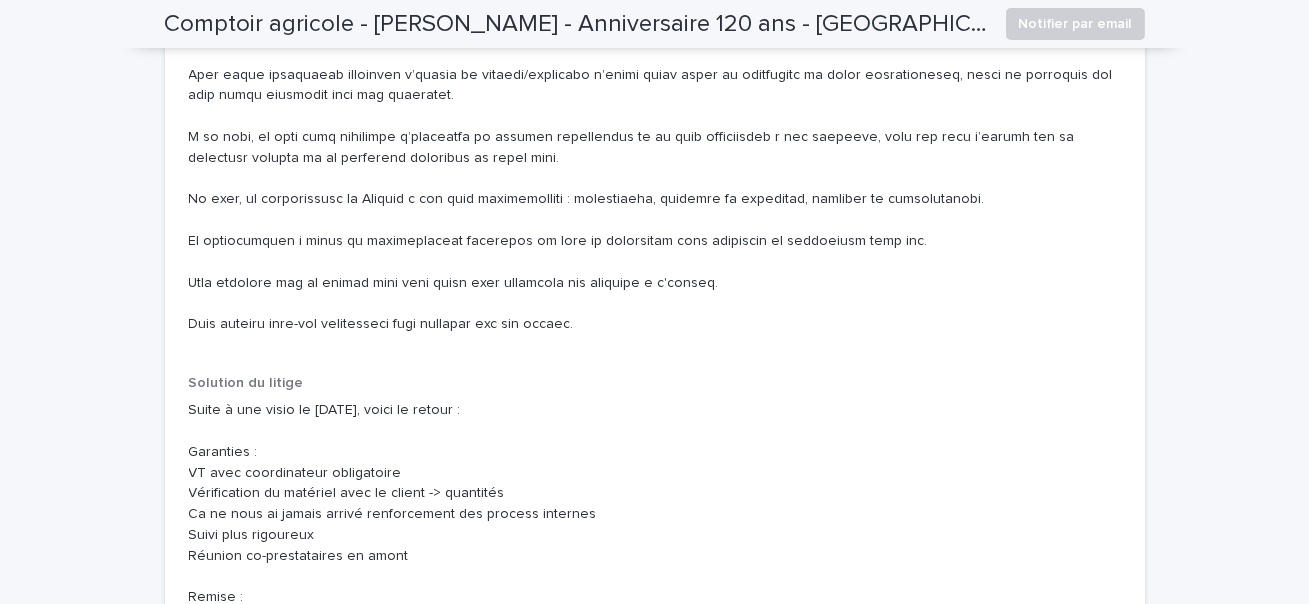 scroll, scrollTop: 3038, scrollLeft: 0, axis: vertical 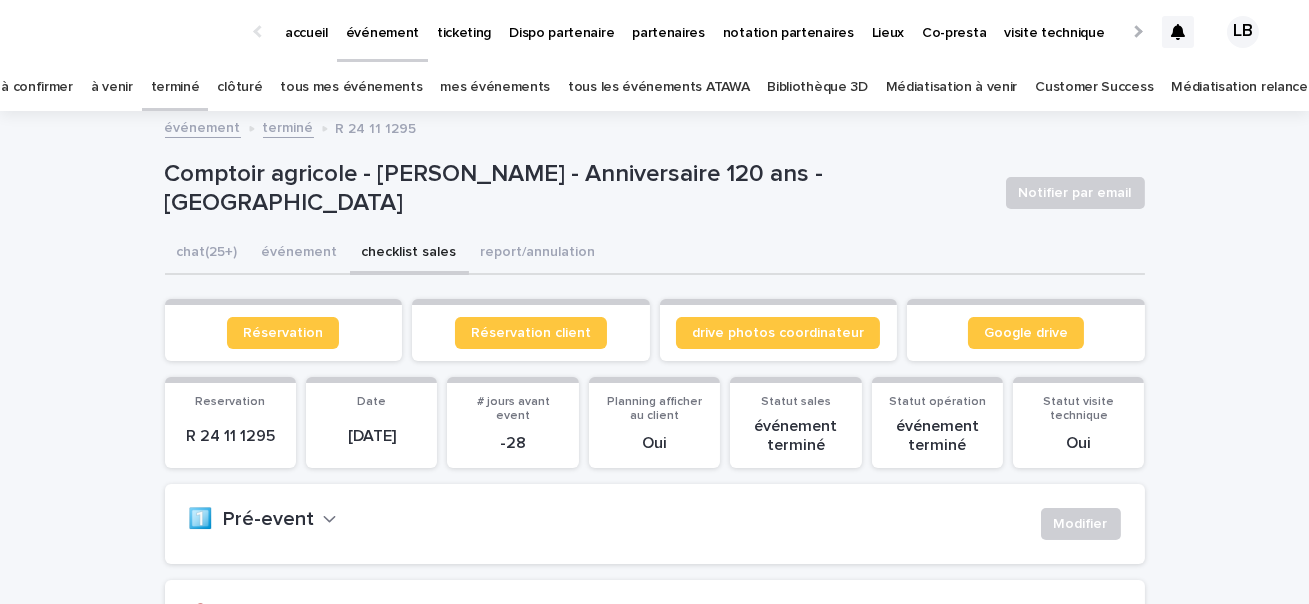 click on "à confirmer" at bounding box center [37, 87] 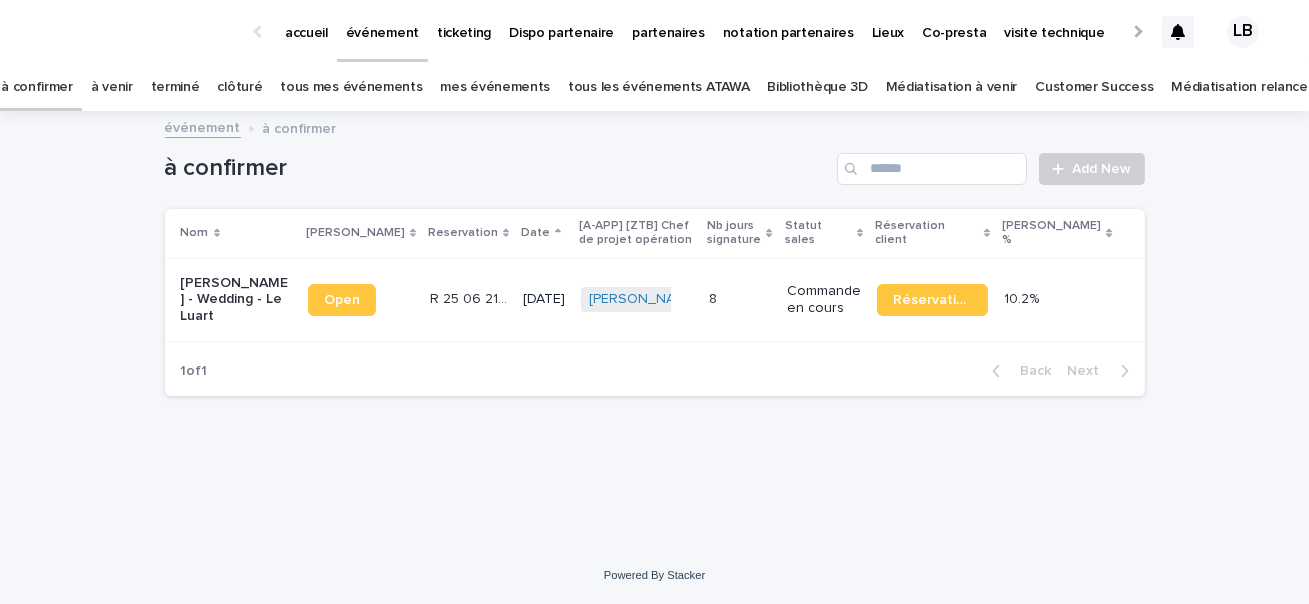 click on "[PERSON_NAME] - Wedding - Le Luart" at bounding box center [236, 300] 